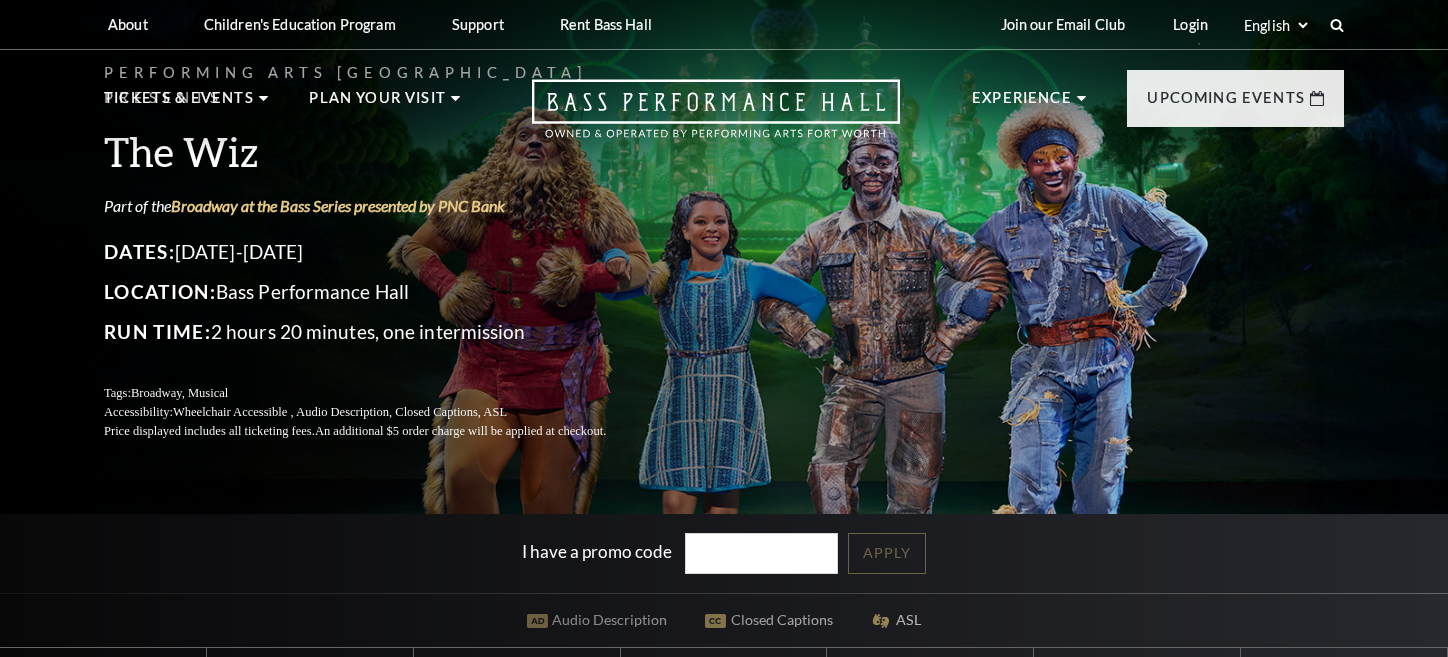 scroll, scrollTop: 0, scrollLeft: 0, axis: both 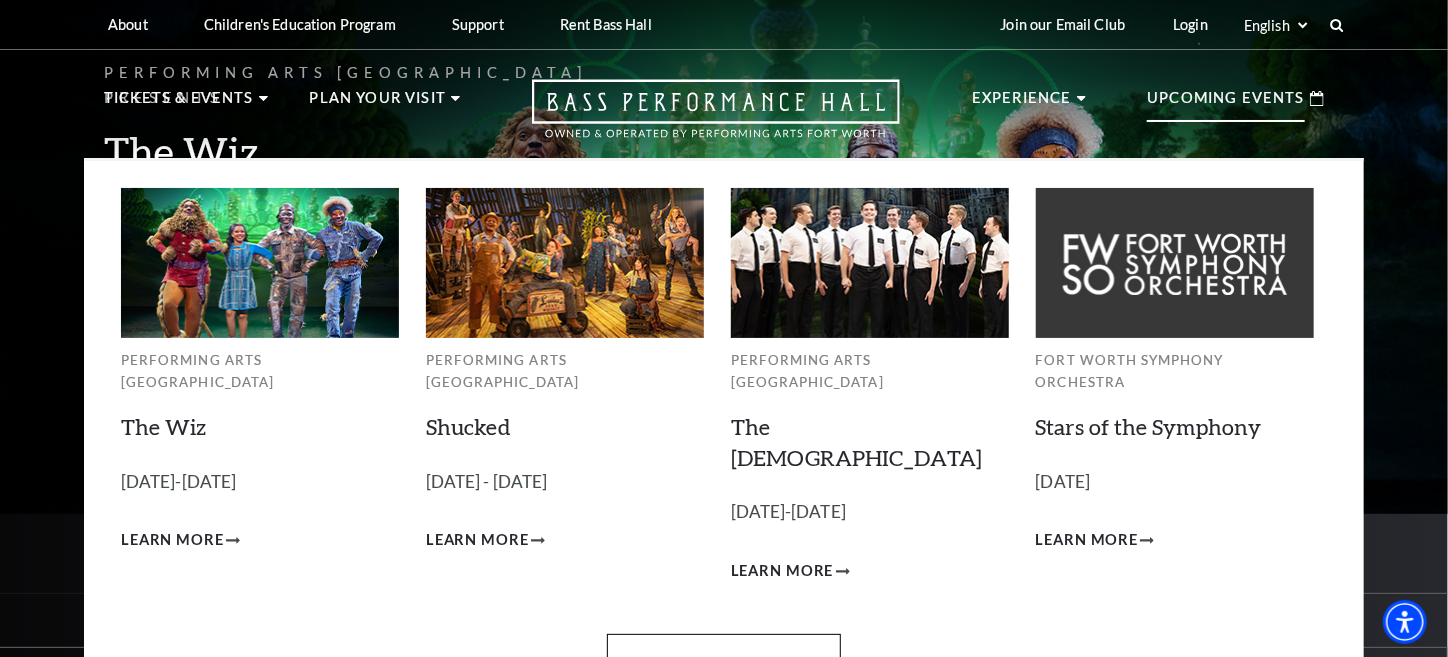 click on "Upcoming Events" at bounding box center [1226, 104] 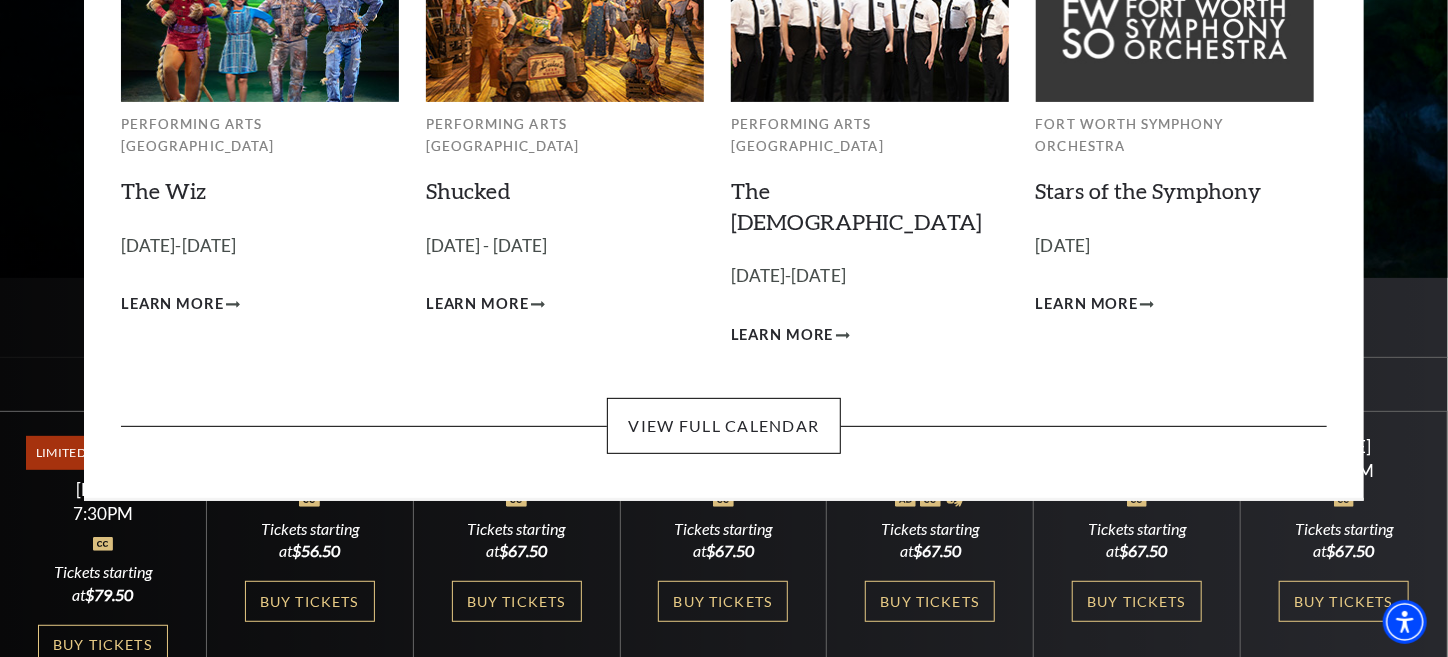 scroll, scrollTop: 266, scrollLeft: 0, axis: vertical 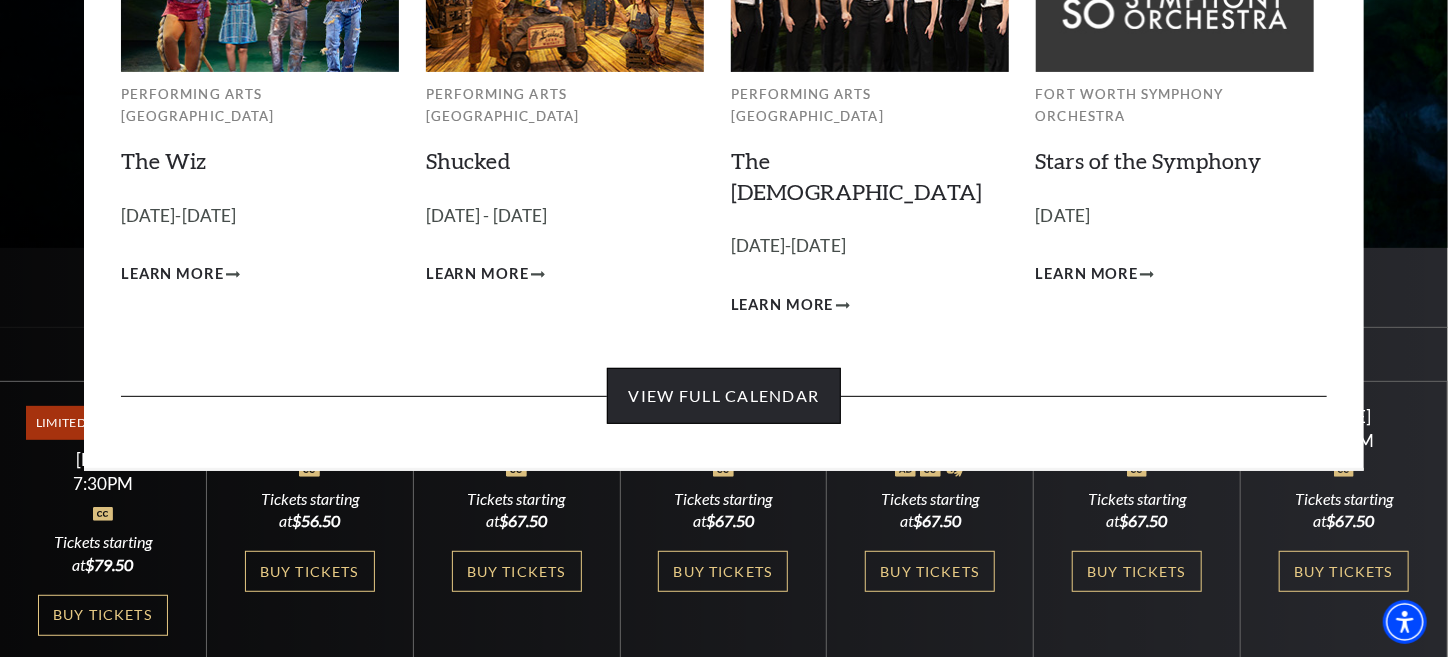 click on "View Full Calendar" at bounding box center [723, 396] 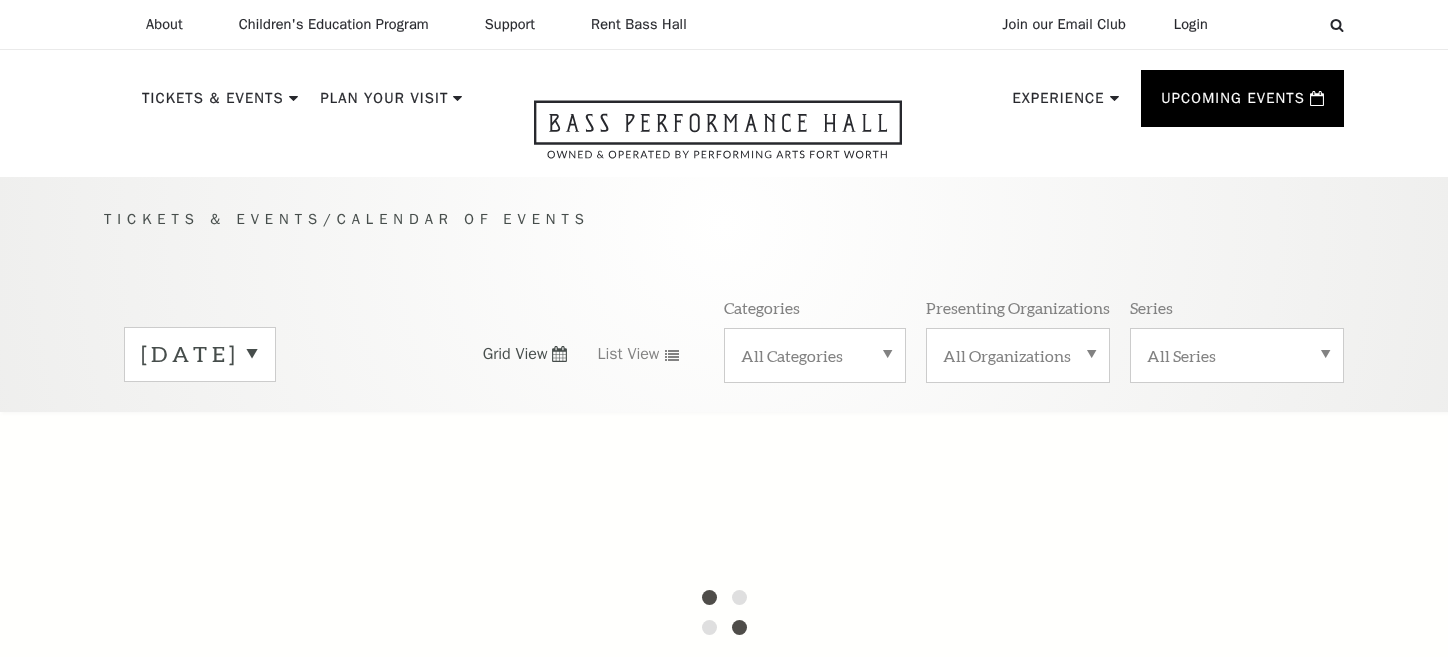 scroll, scrollTop: 0, scrollLeft: 0, axis: both 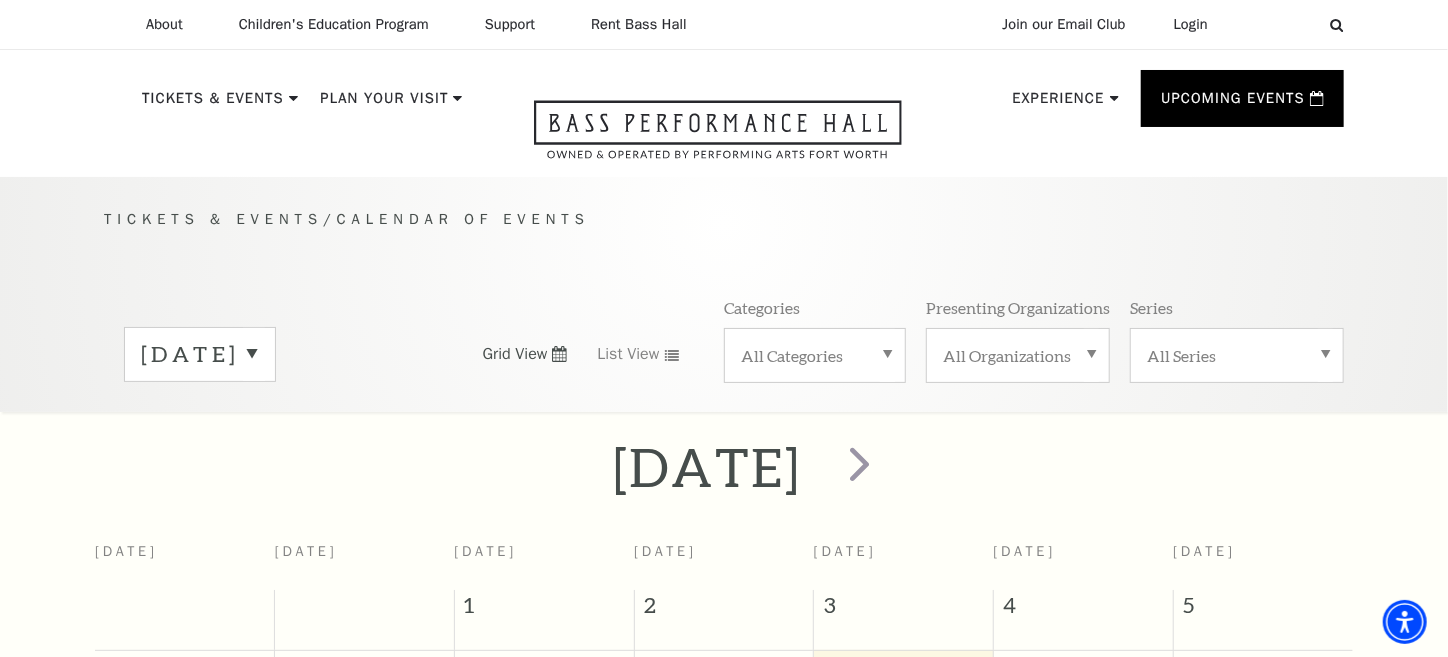 click on "[DATE]" at bounding box center (200, 354) 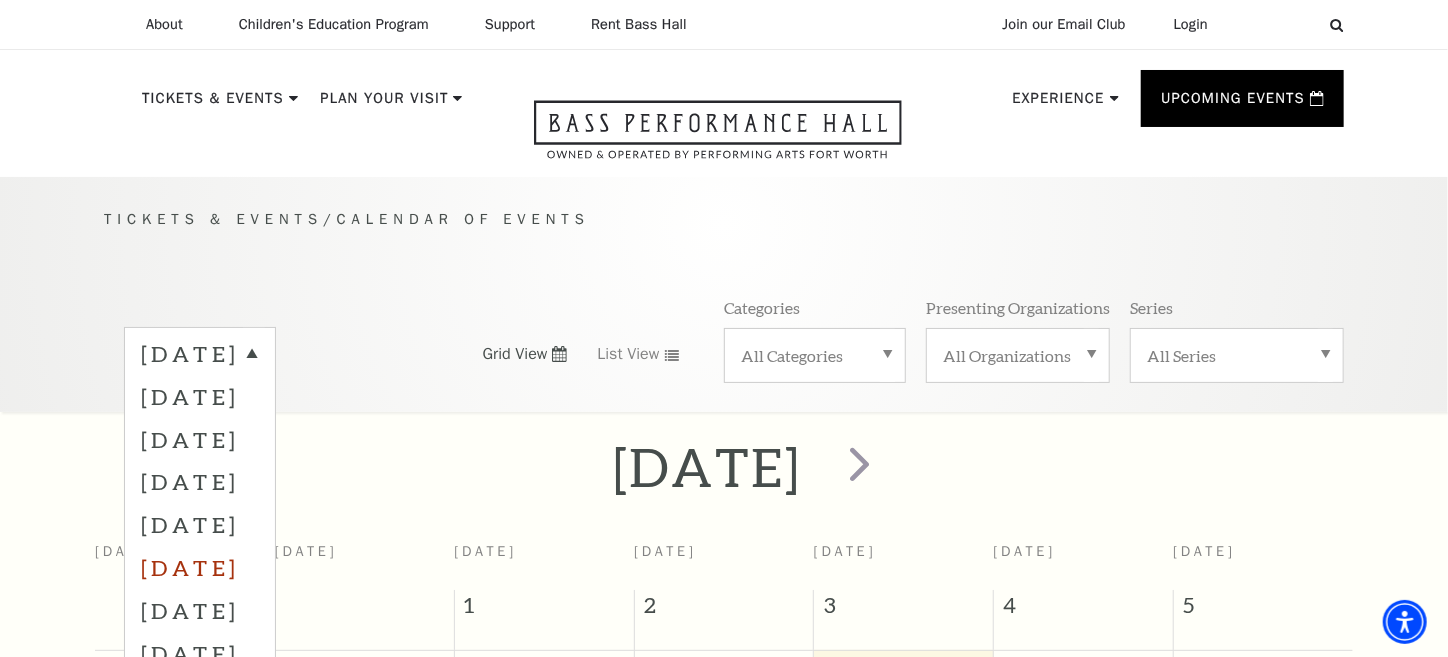 click on "December 2025" at bounding box center (200, 567) 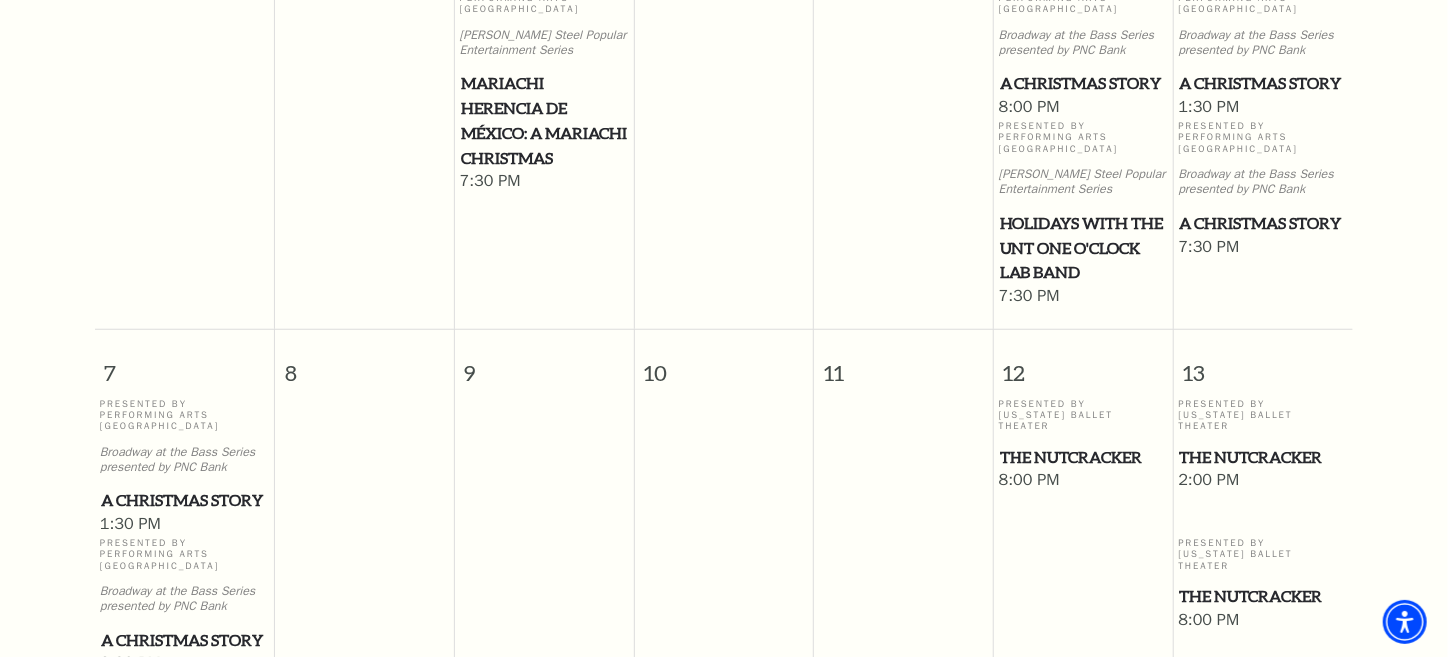 scroll, scrollTop: 710, scrollLeft: 0, axis: vertical 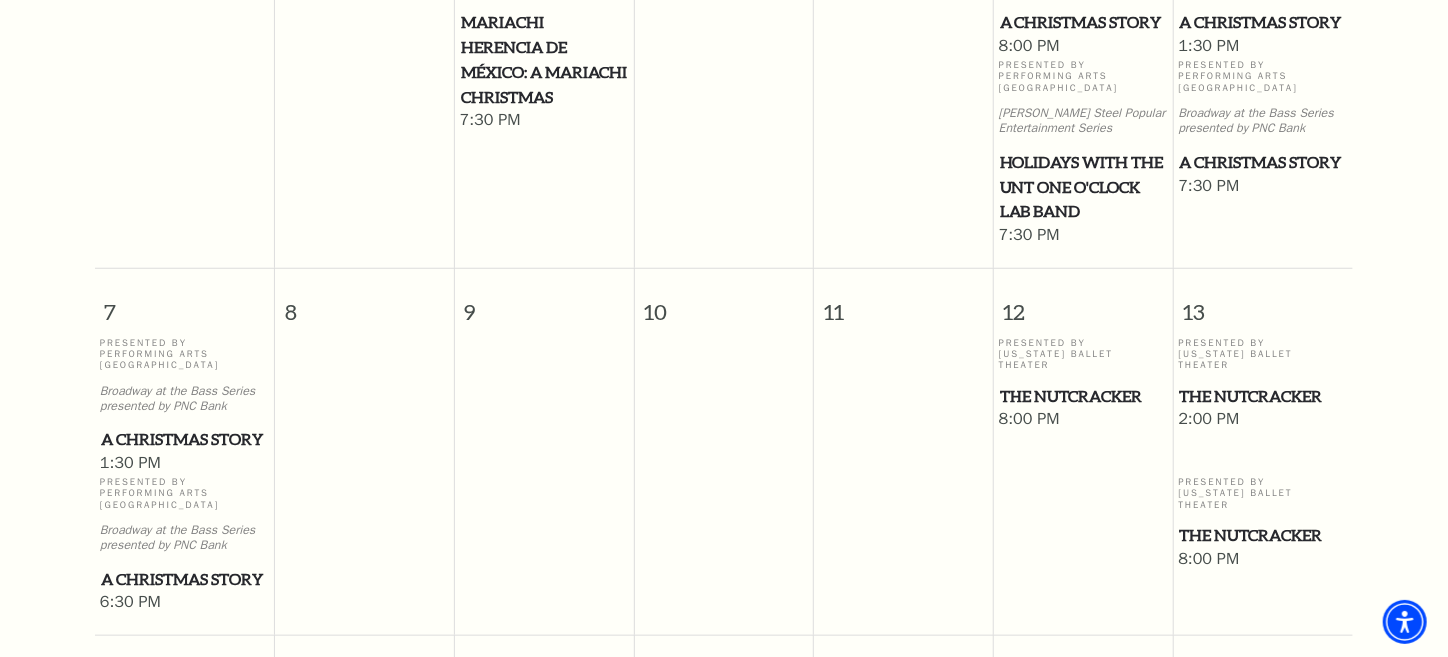 click on "The Nutcracker" at bounding box center [1263, 396] 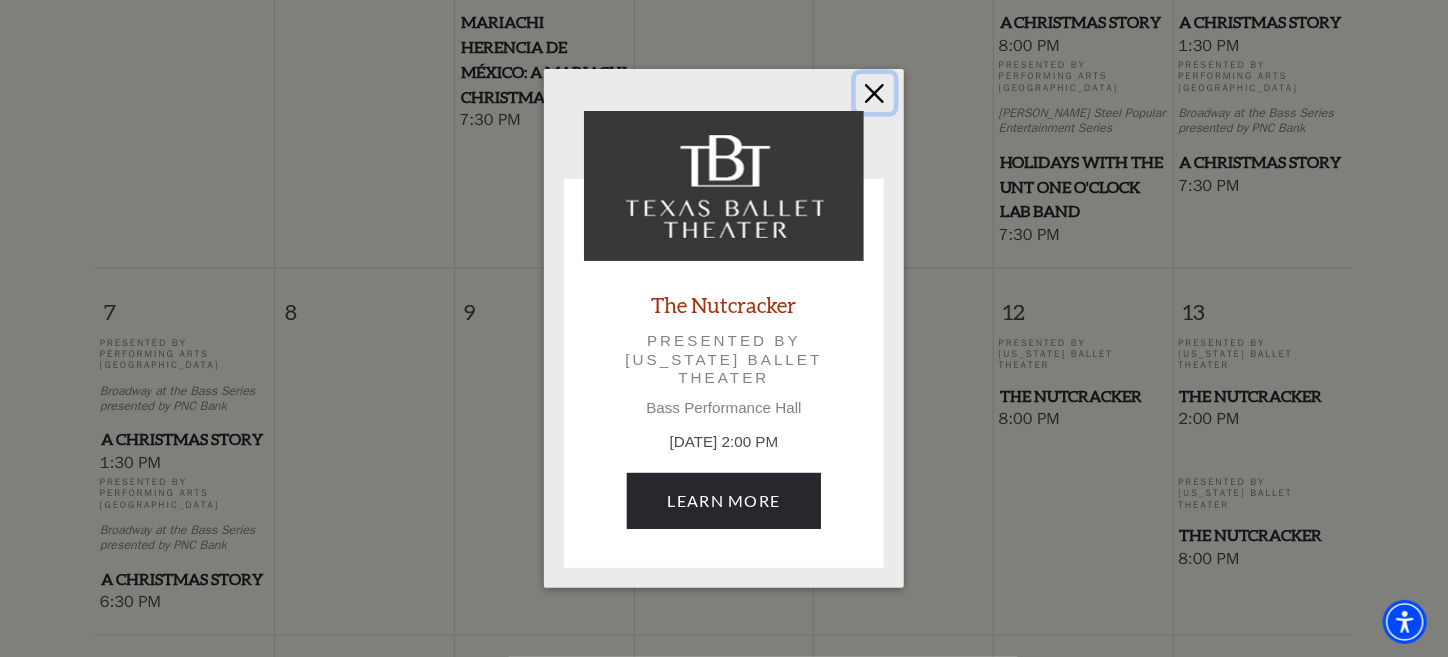 click at bounding box center [875, 93] 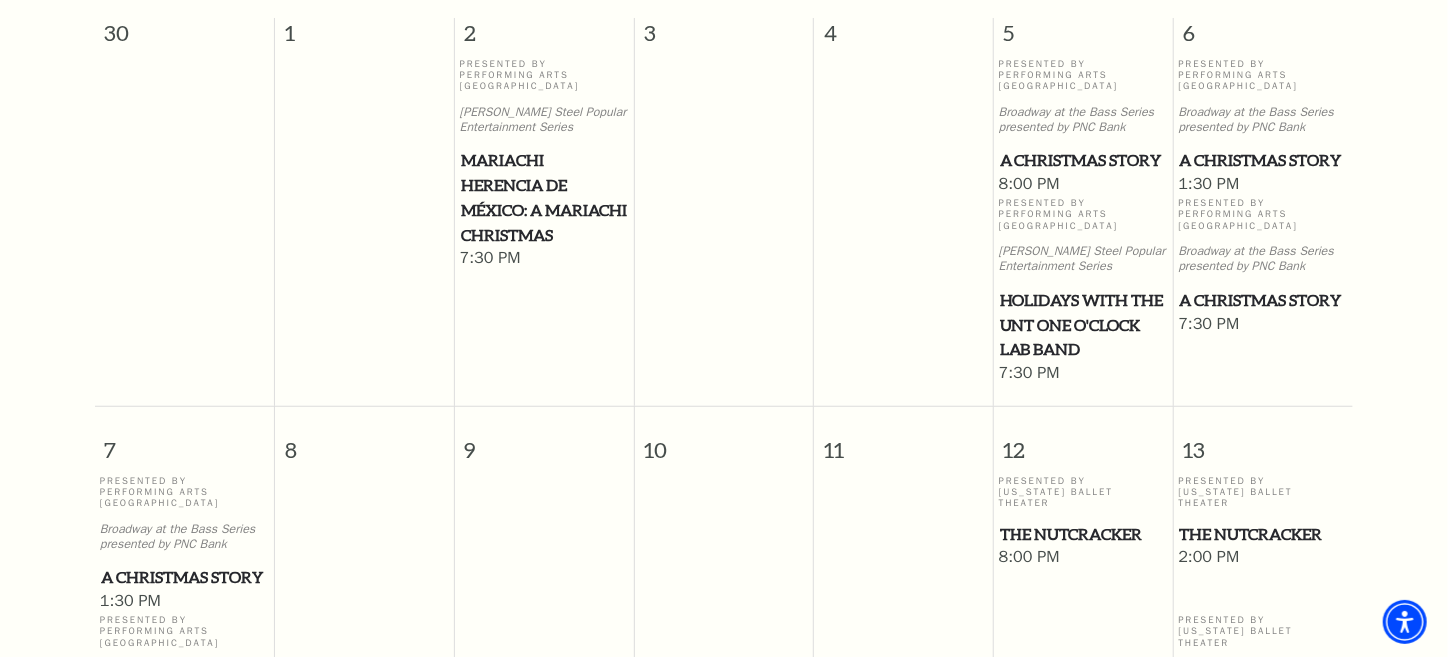 scroll, scrollTop: 733, scrollLeft: 0, axis: vertical 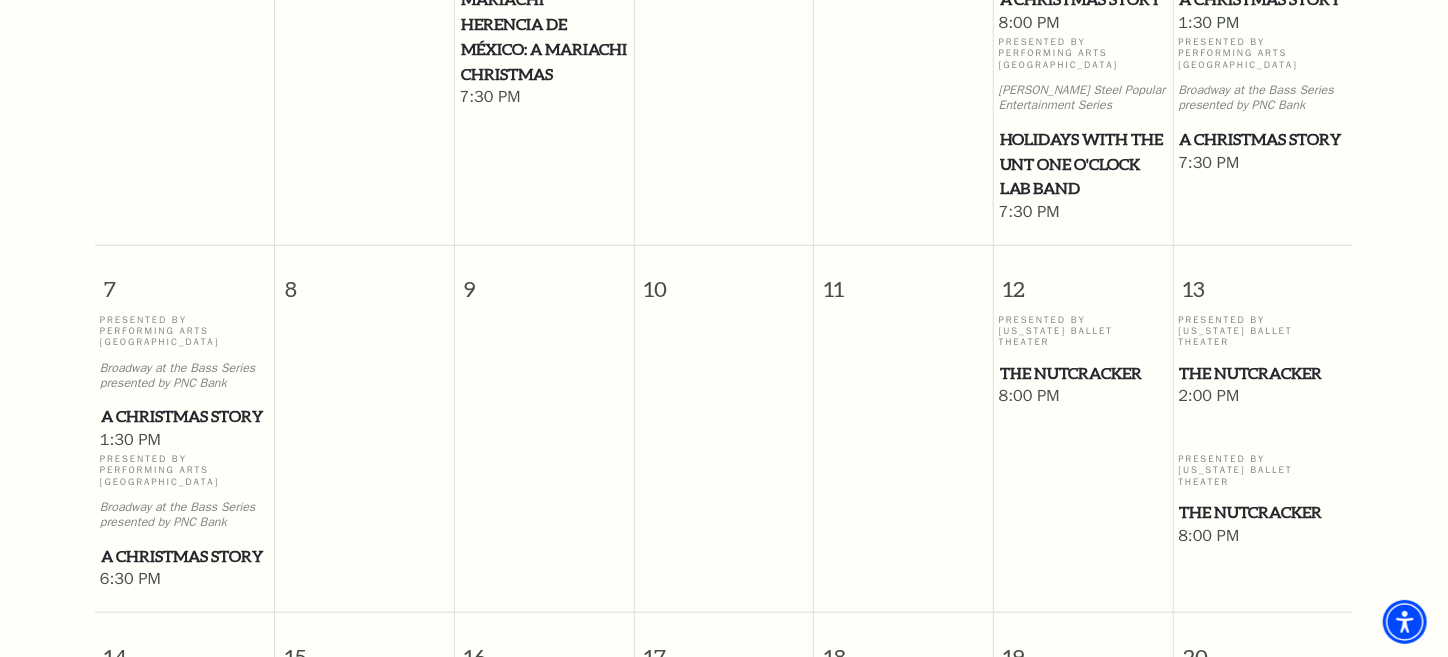 click on "The Nutcracker" at bounding box center [1263, 373] 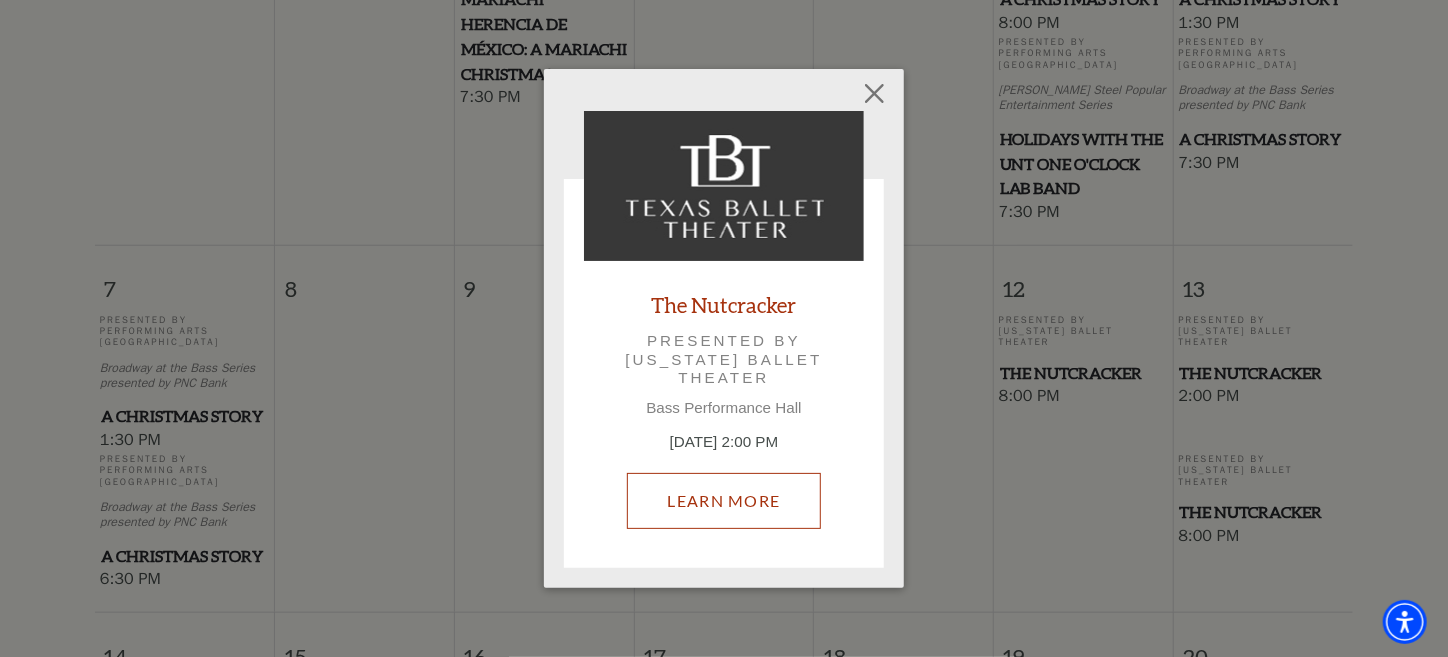 click on "Learn More" at bounding box center [724, 501] 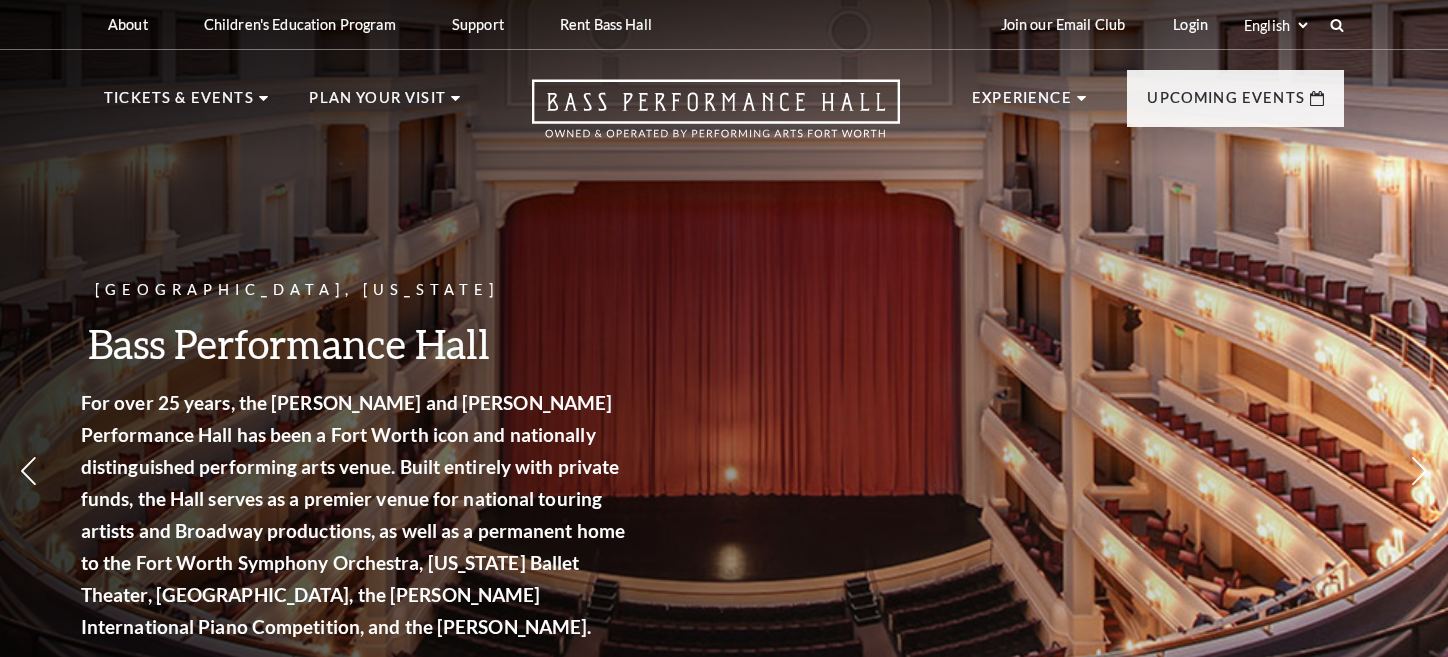 scroll, scrollTop: 0, scrollLeft: 0, axis: both 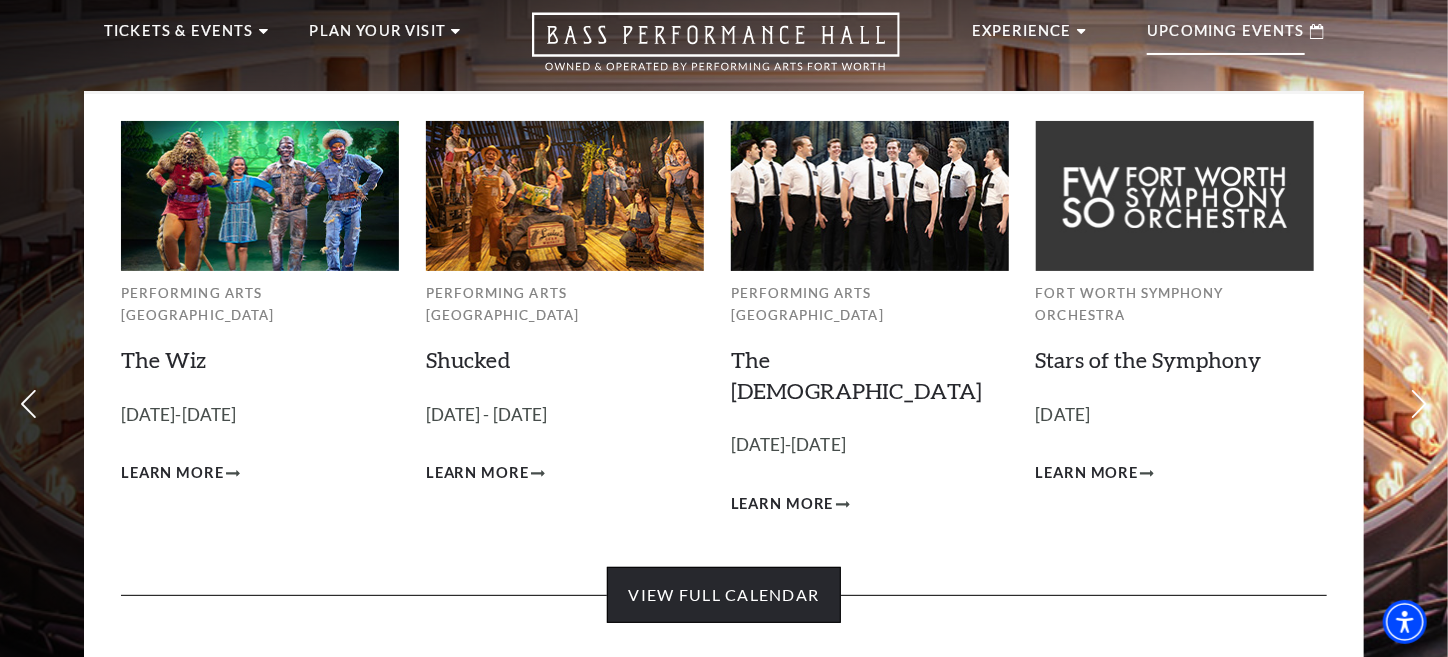 click on "View Full Calendar" at bounding box center (723, 595) 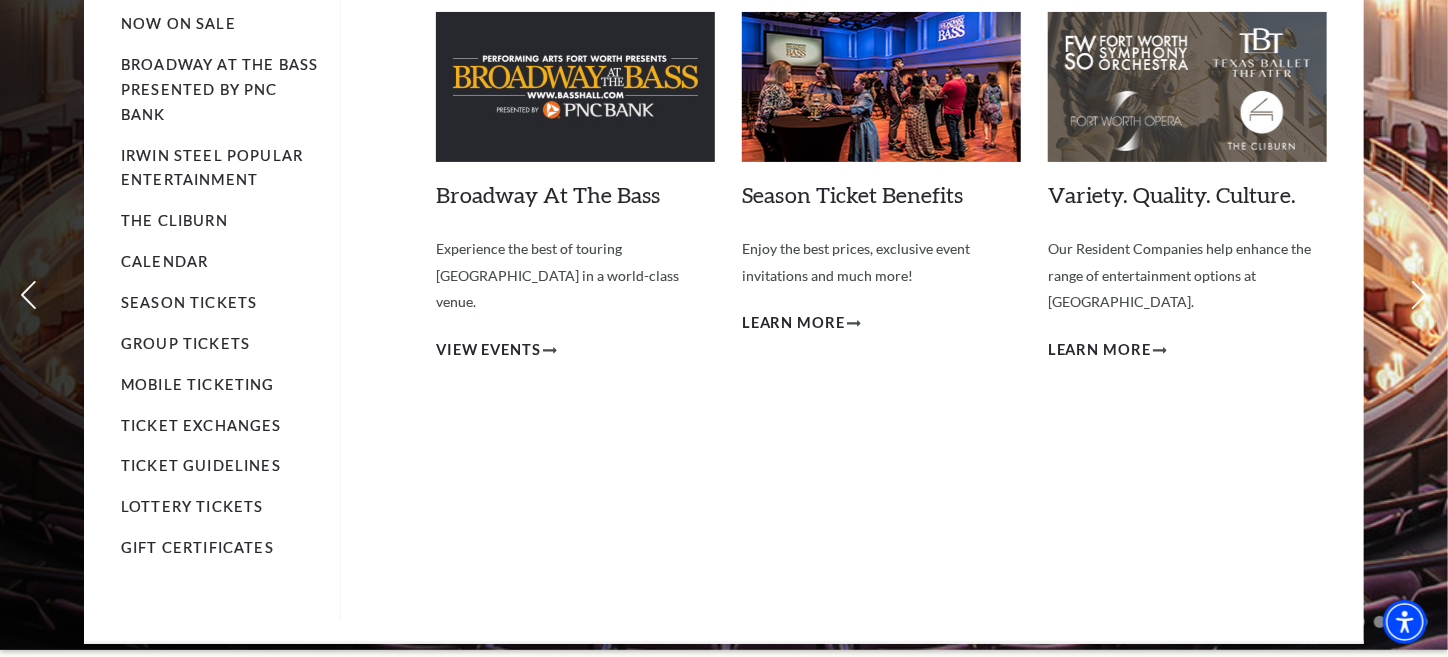 scroll, scrollTop: 133, scrollLeft: 0, axis: vertical 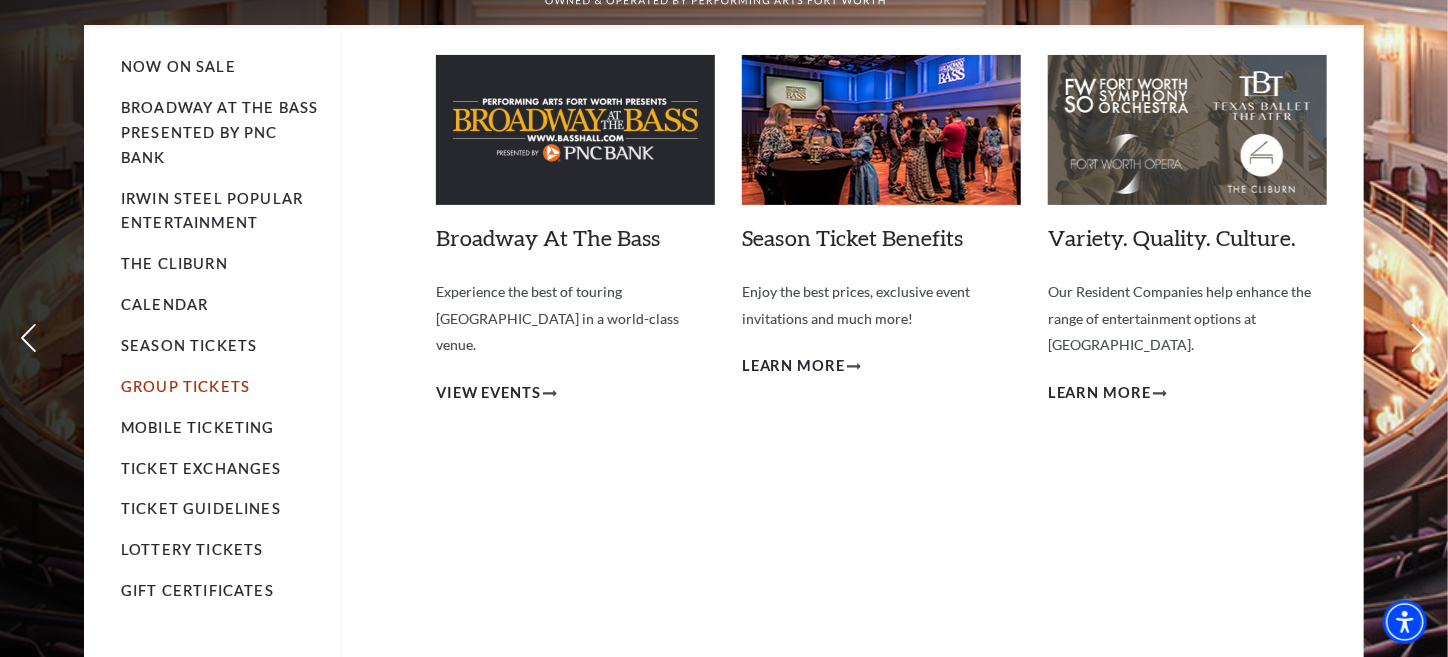 click on "Group Tickets" at bounding box center (185, 386) 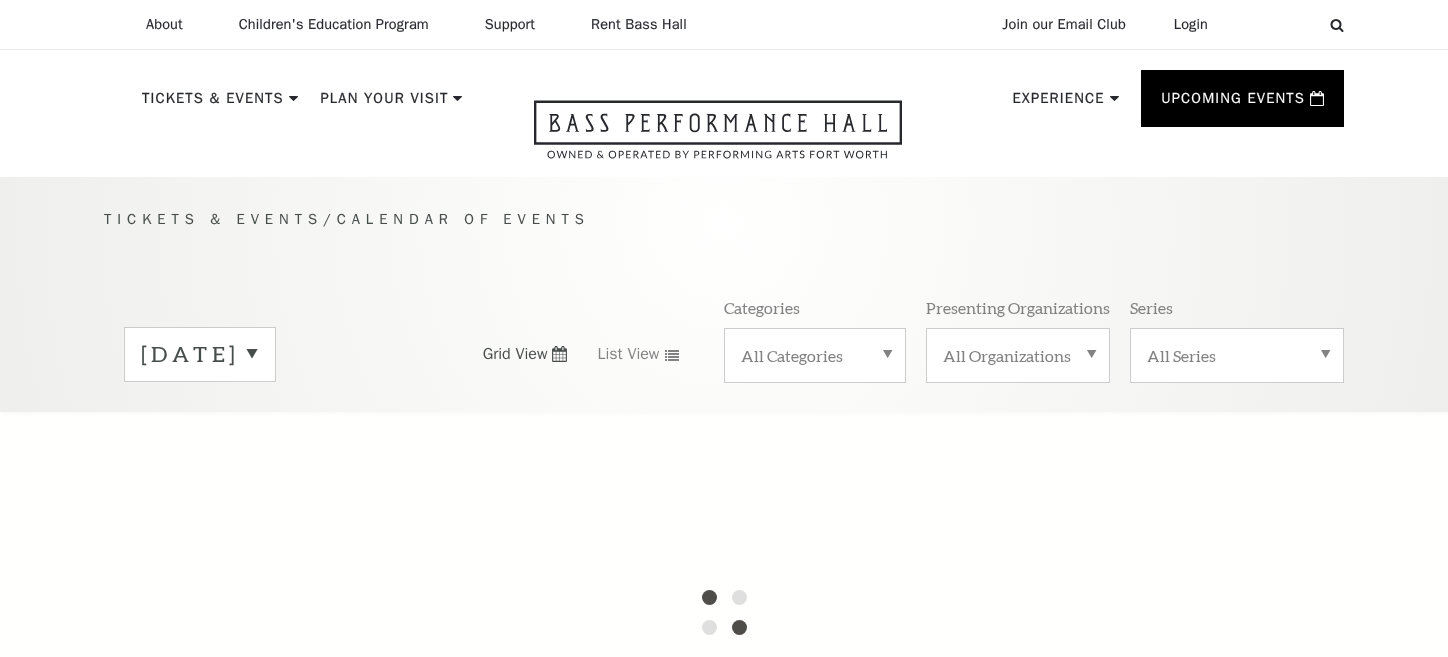 scroll, scrollTop: 0, scrollLeft: 0, axis: both 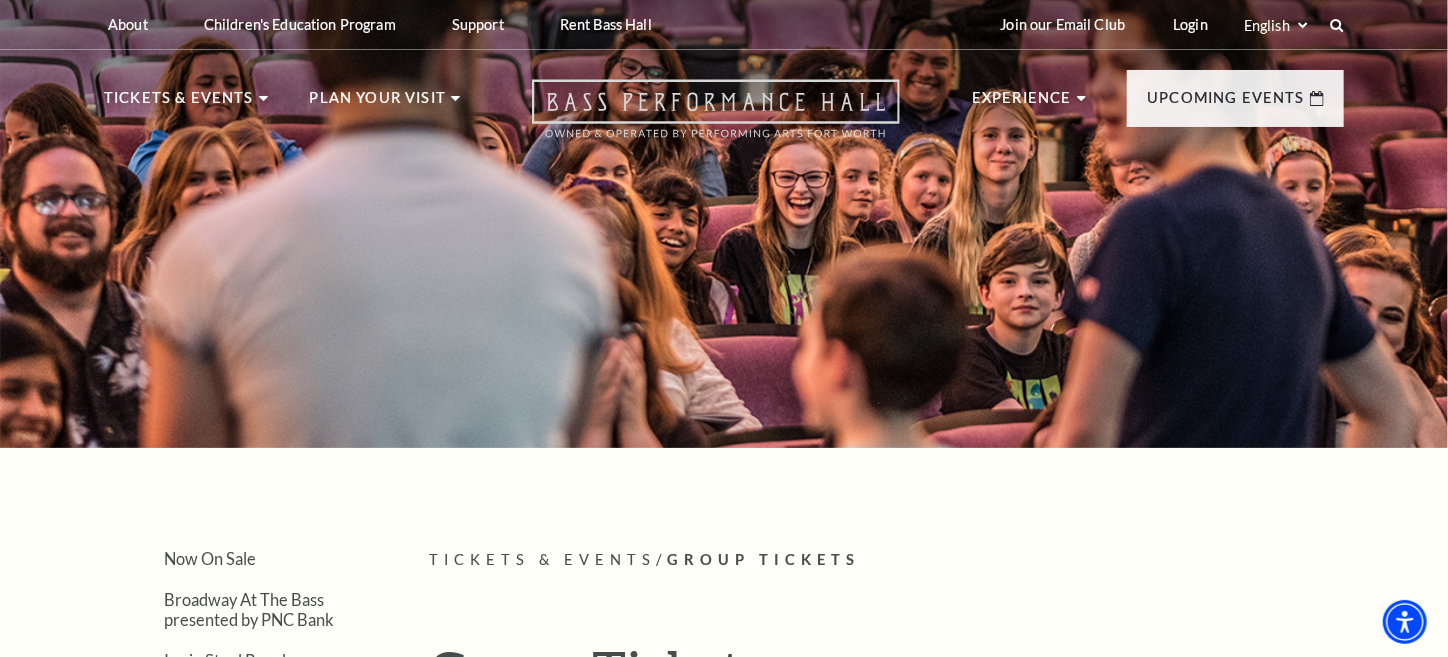 click 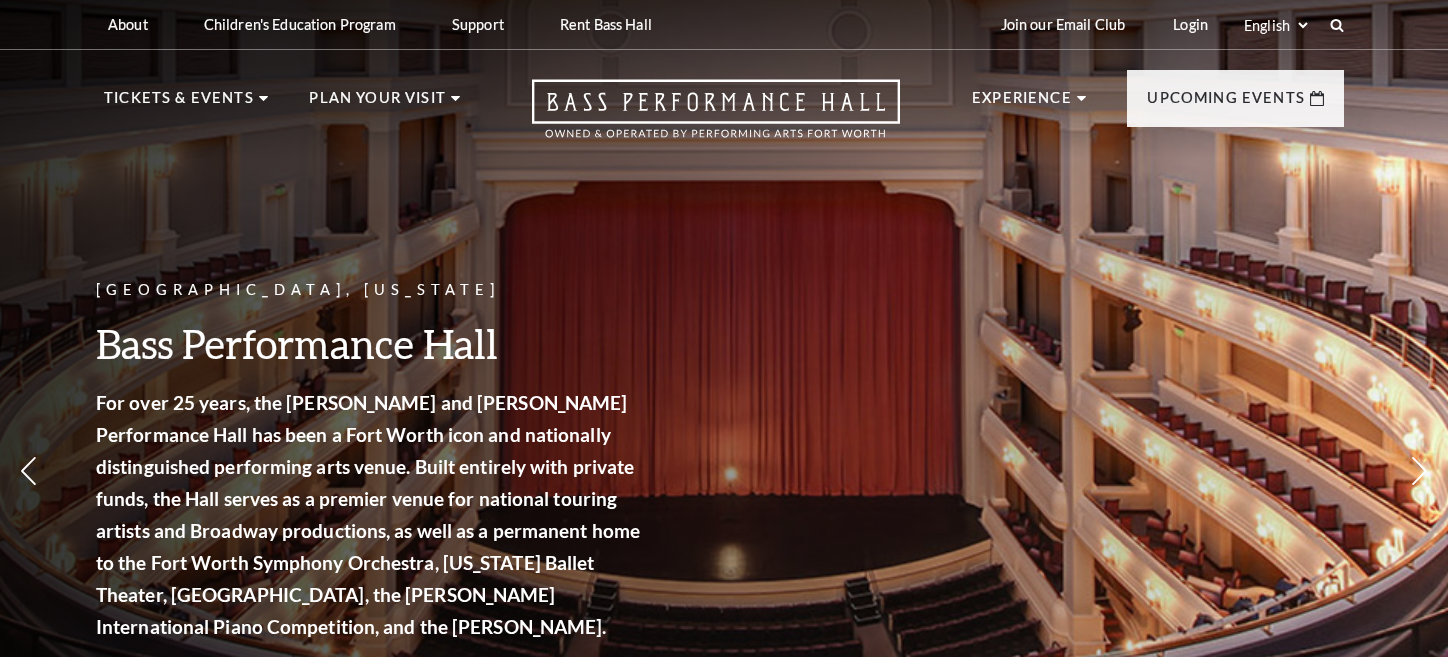 scroll, scrollTop: 0, scrollLeft: 0, axis: both 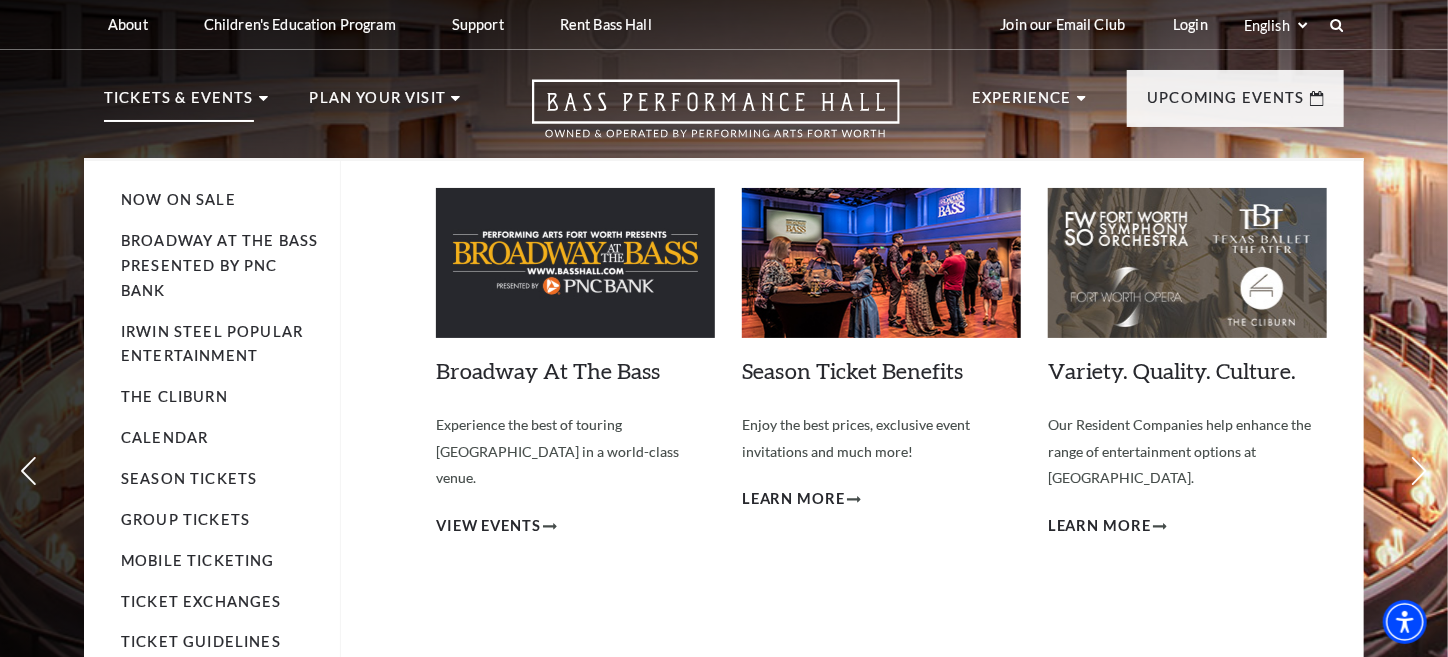 click on "Tickets & Events" at bounding box center [179, 104] 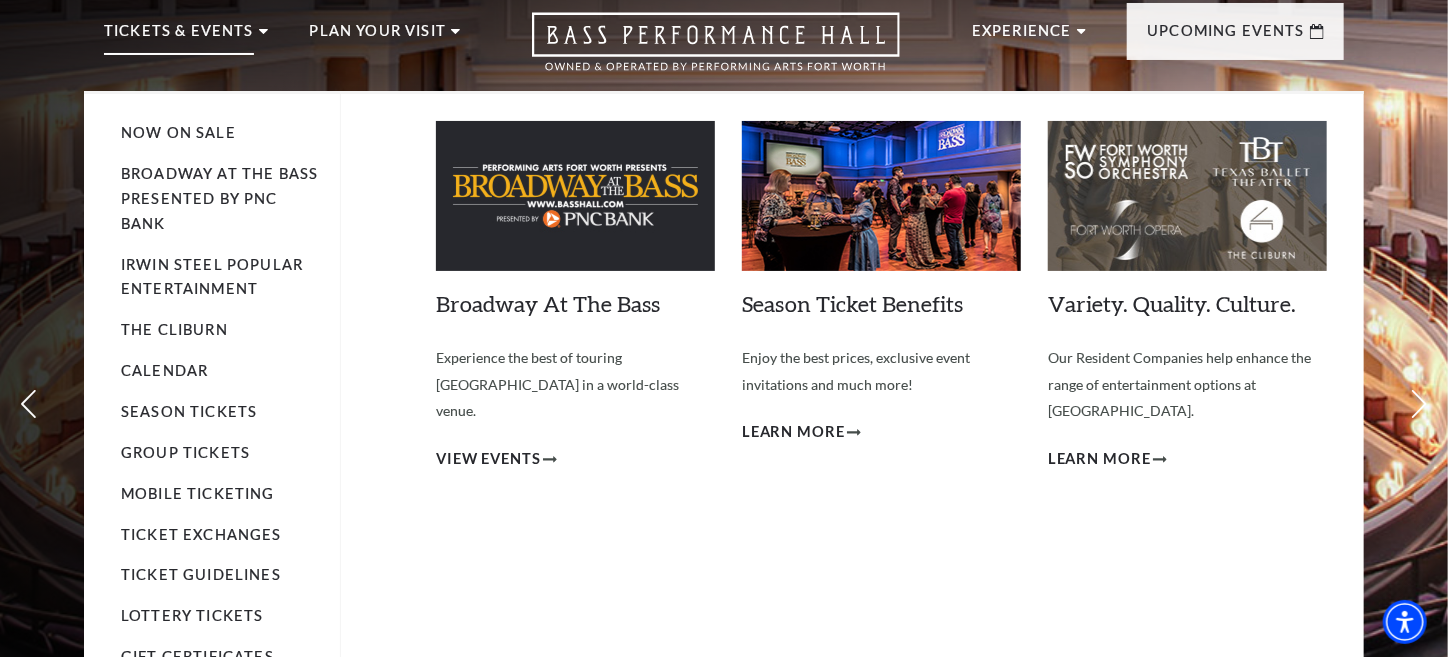 scroll, scrollTop: 133, scrollLeft: 0, axis: vertical 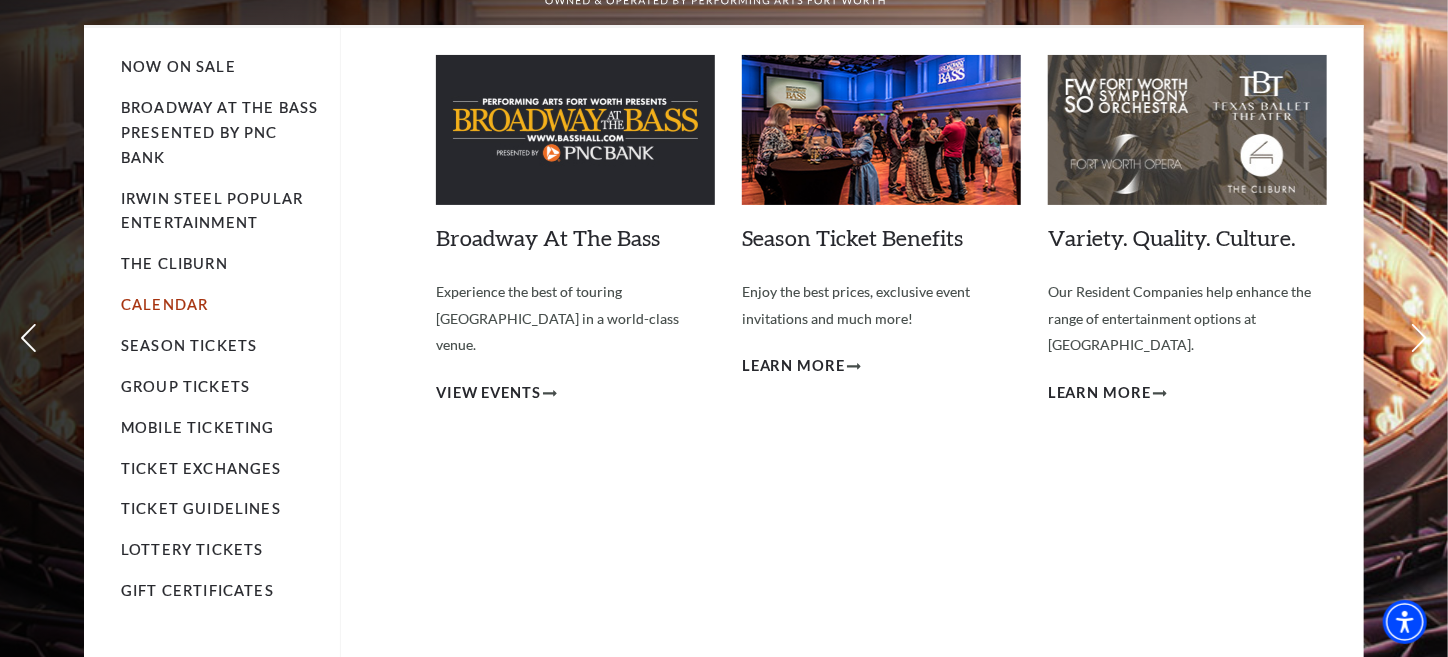 click on "Calendar" at bounding box center (164, 304) 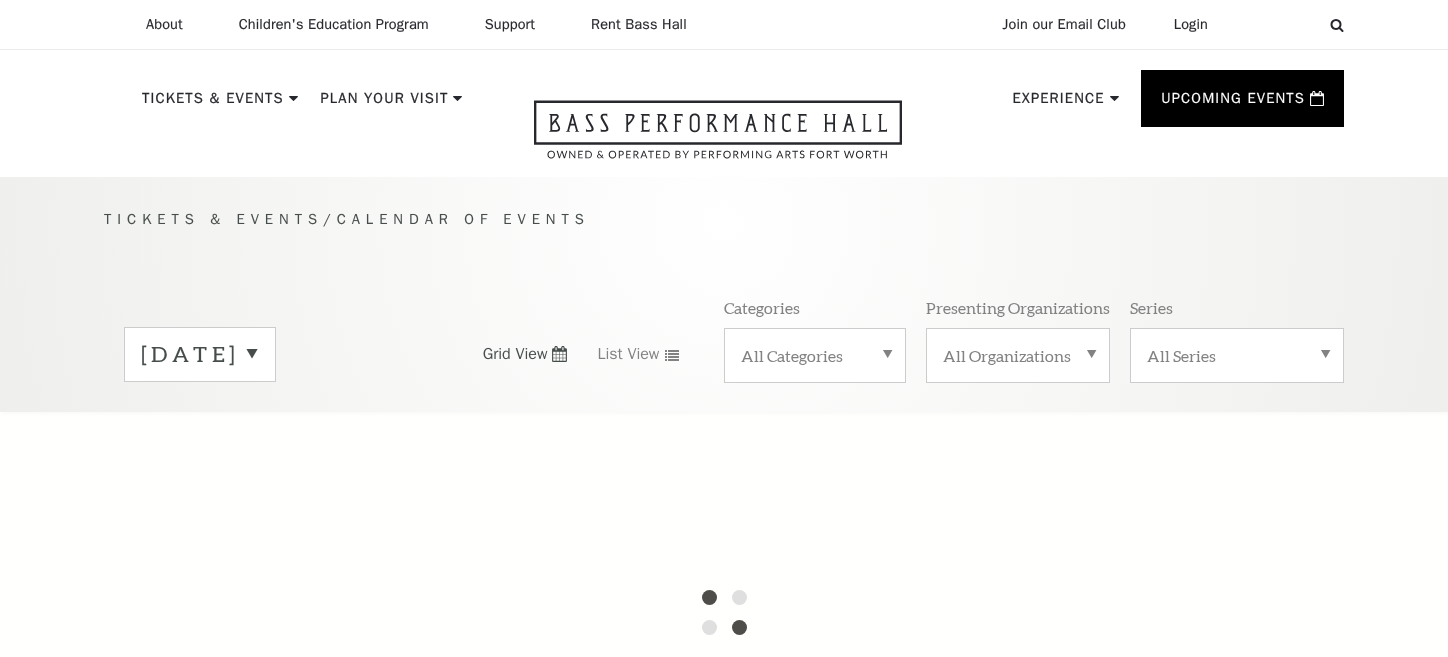 scroll, scrollTop: 0, scrollLeft: 0, axis: both 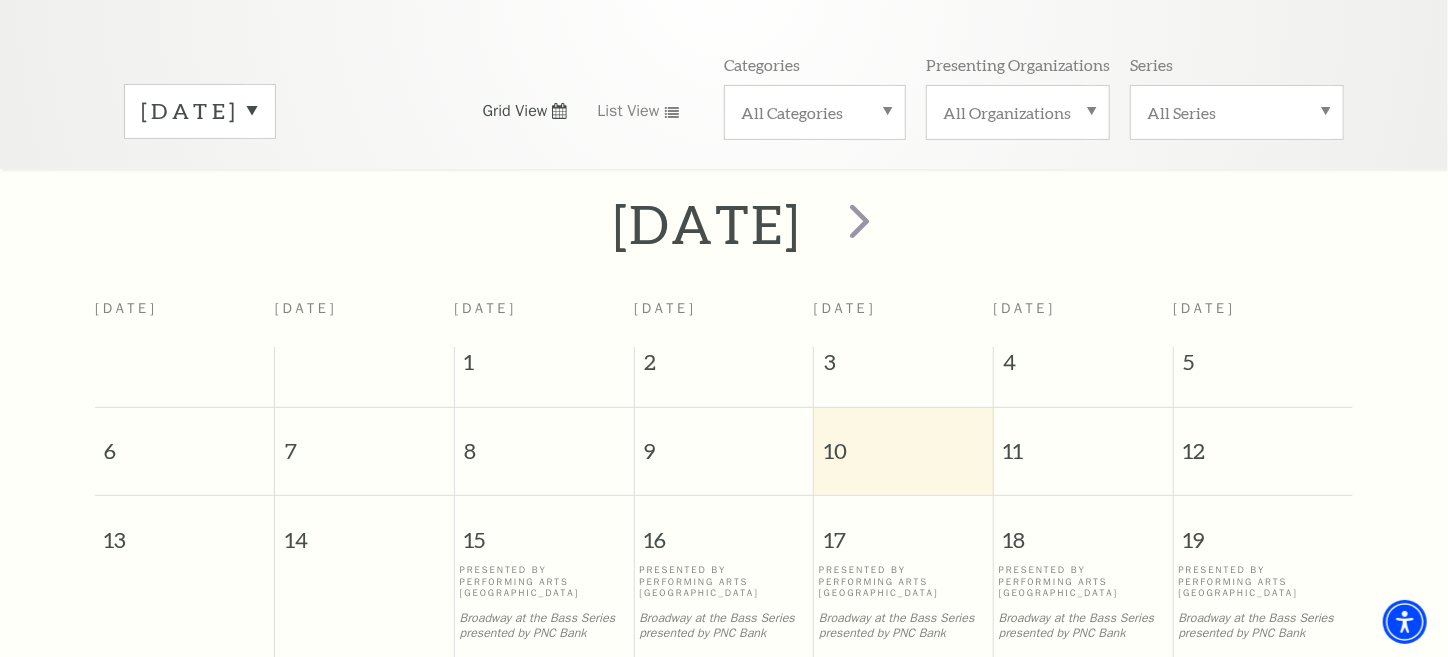 click on "July 2025" at bounding box center [200, 111] 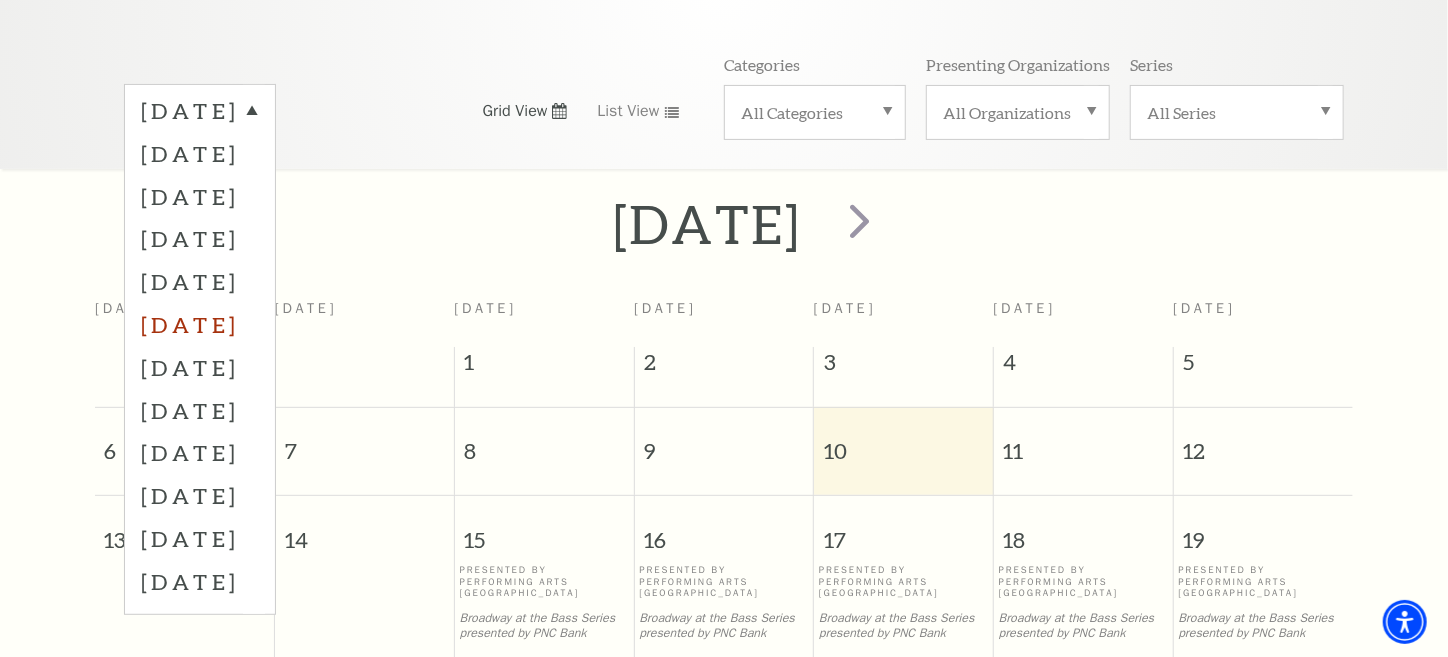 click on "December 2025" at bounding box center (200, 324) 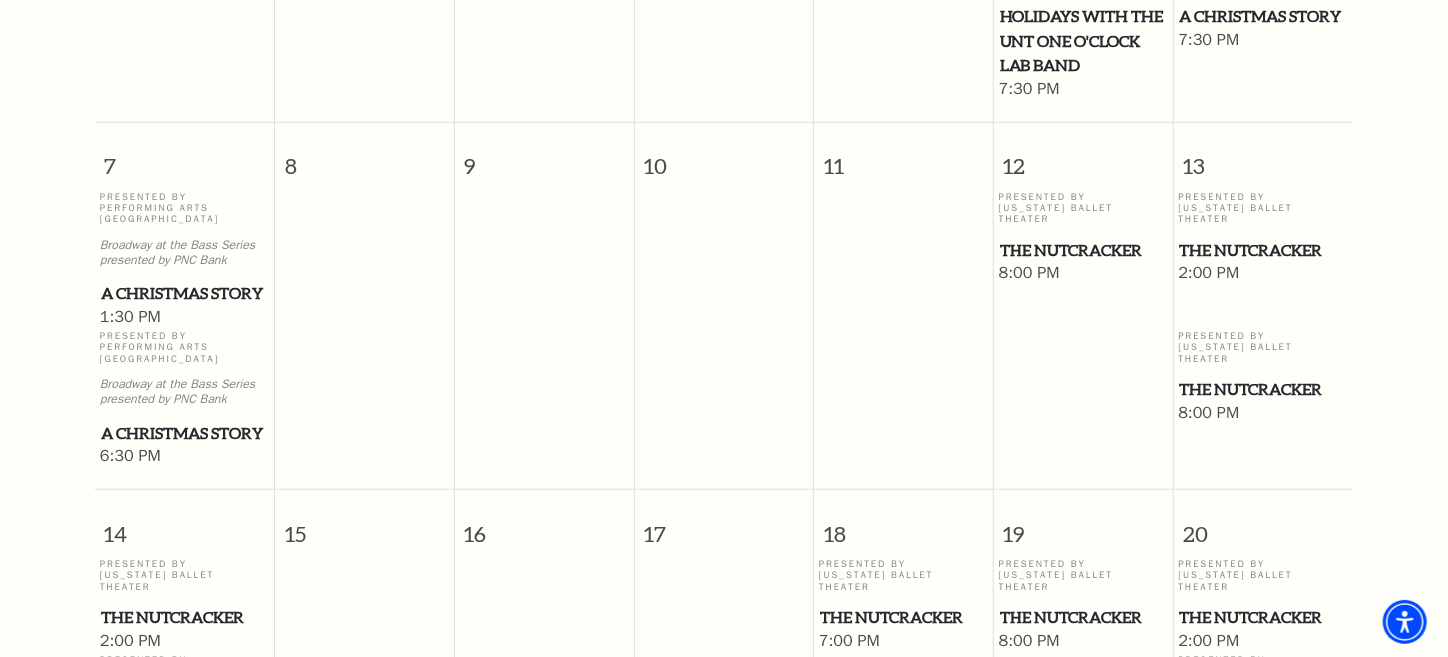 scroll, scrollTop: 909, scrollLeft: 0, axis: vertical 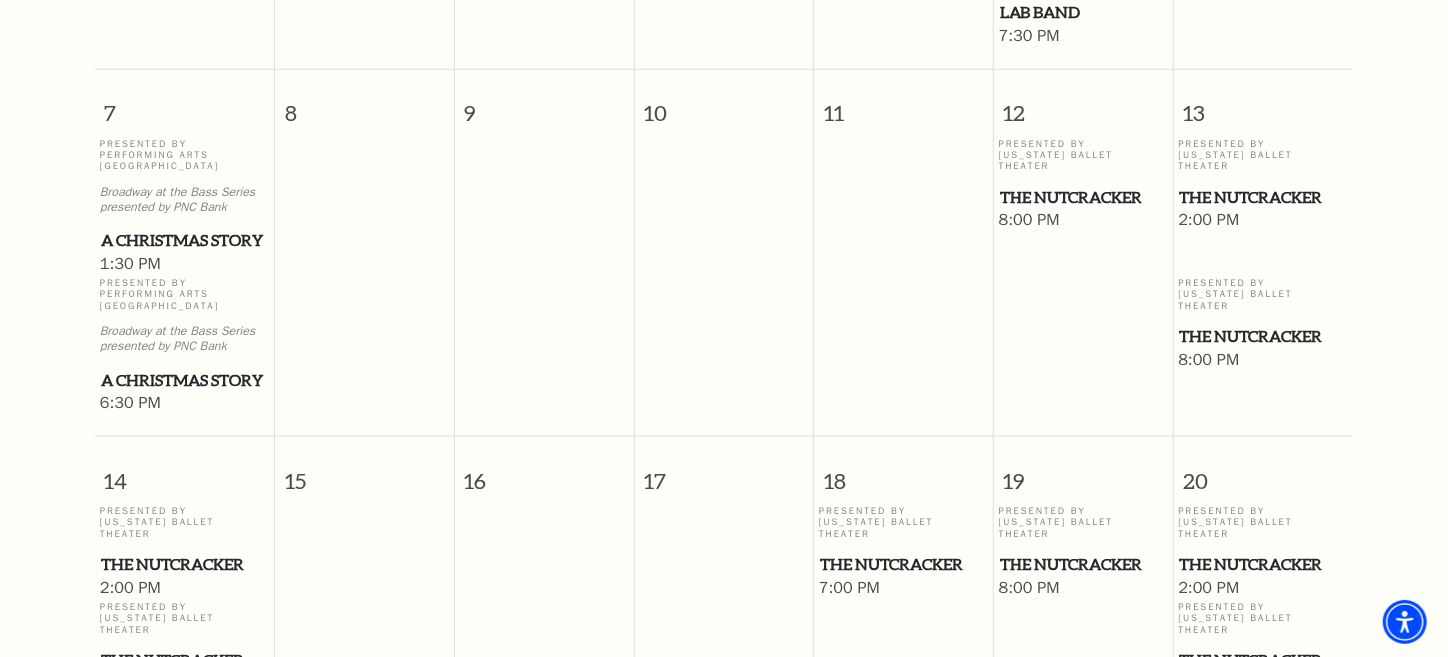 click on "Presented By Texas Ballet Theater" at bounding box center [1263, 295] 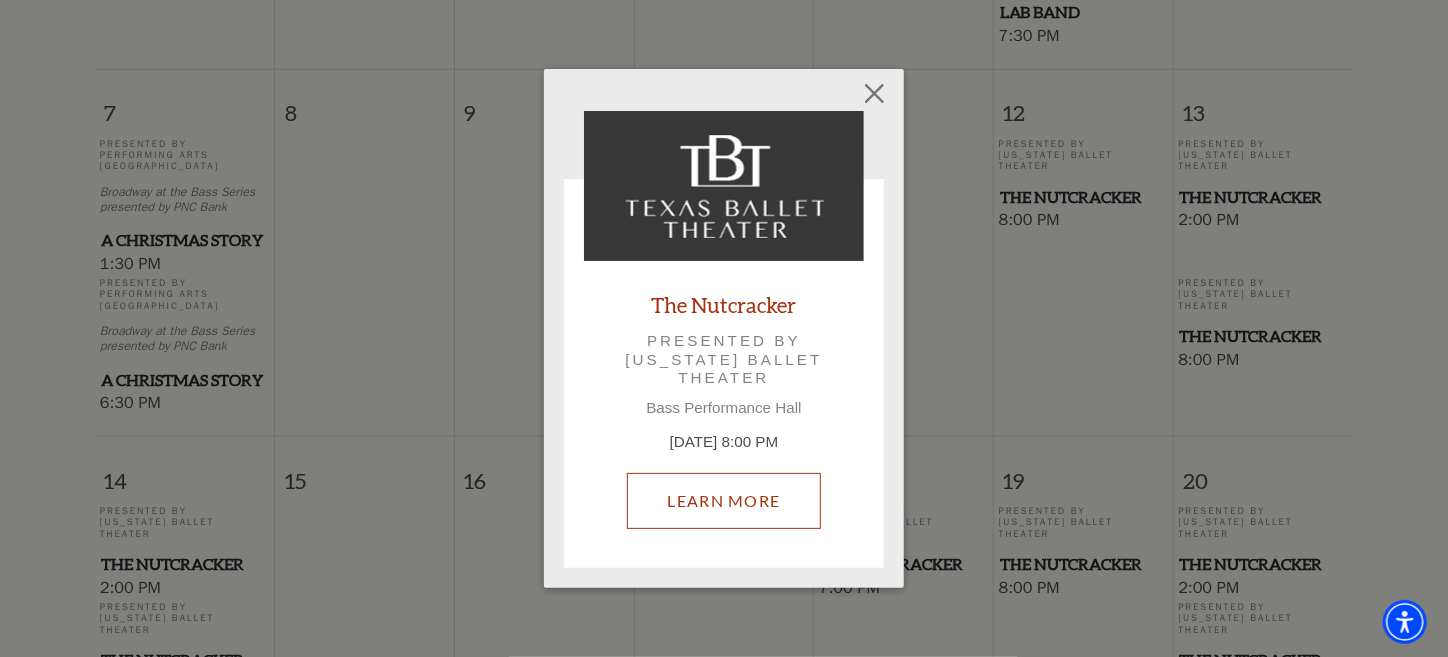 click on "Learn More" at bounding box center (724, 501) 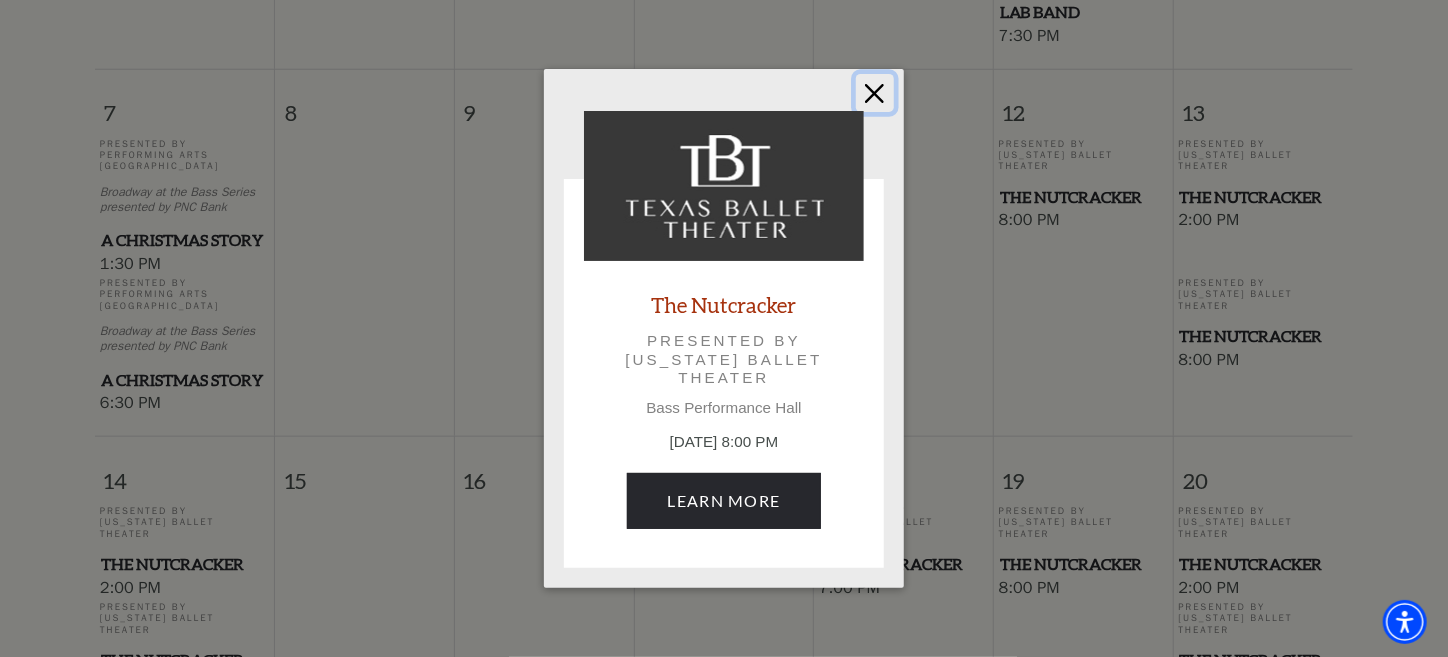 click at bounding box center [875, 93] 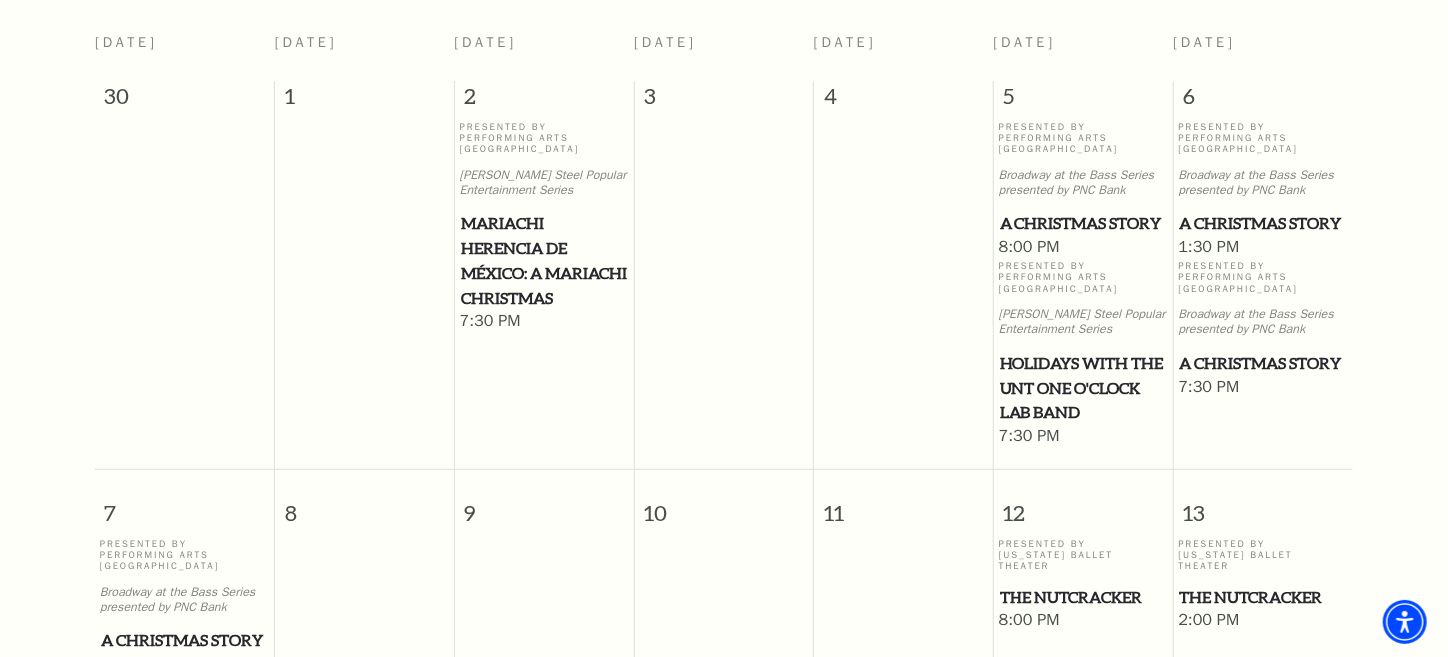 scroll, scrollTop: 443, scrollLeft: 0, axis: vertical 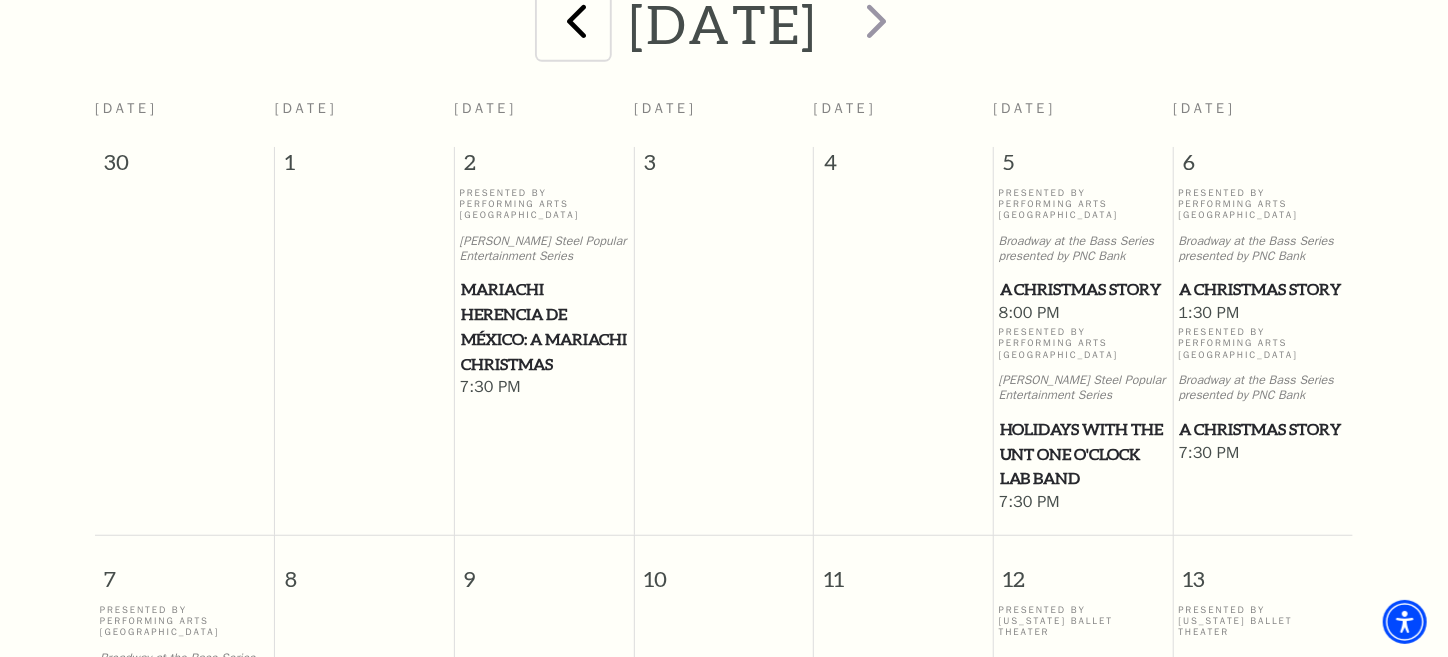 click at bounding box center (576, 20) 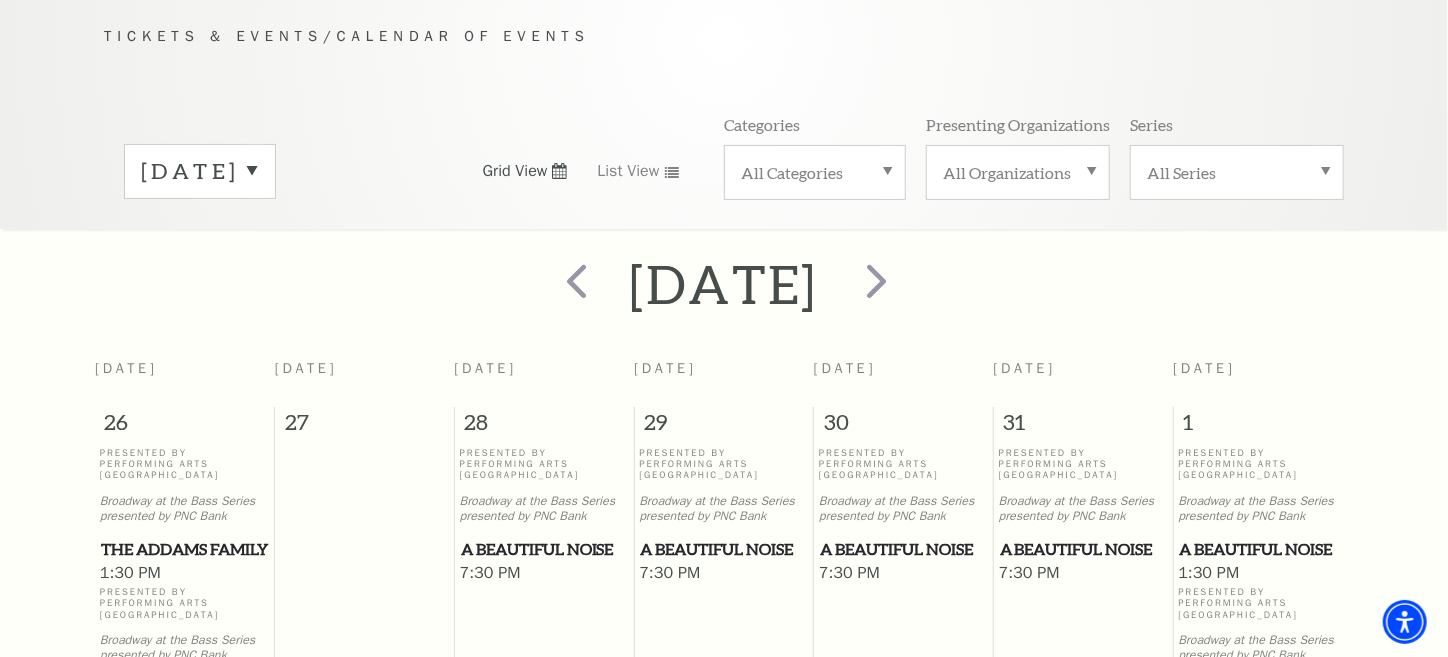 scroll, scrollTop: 176, scrollLeft: 0, axis: vertical 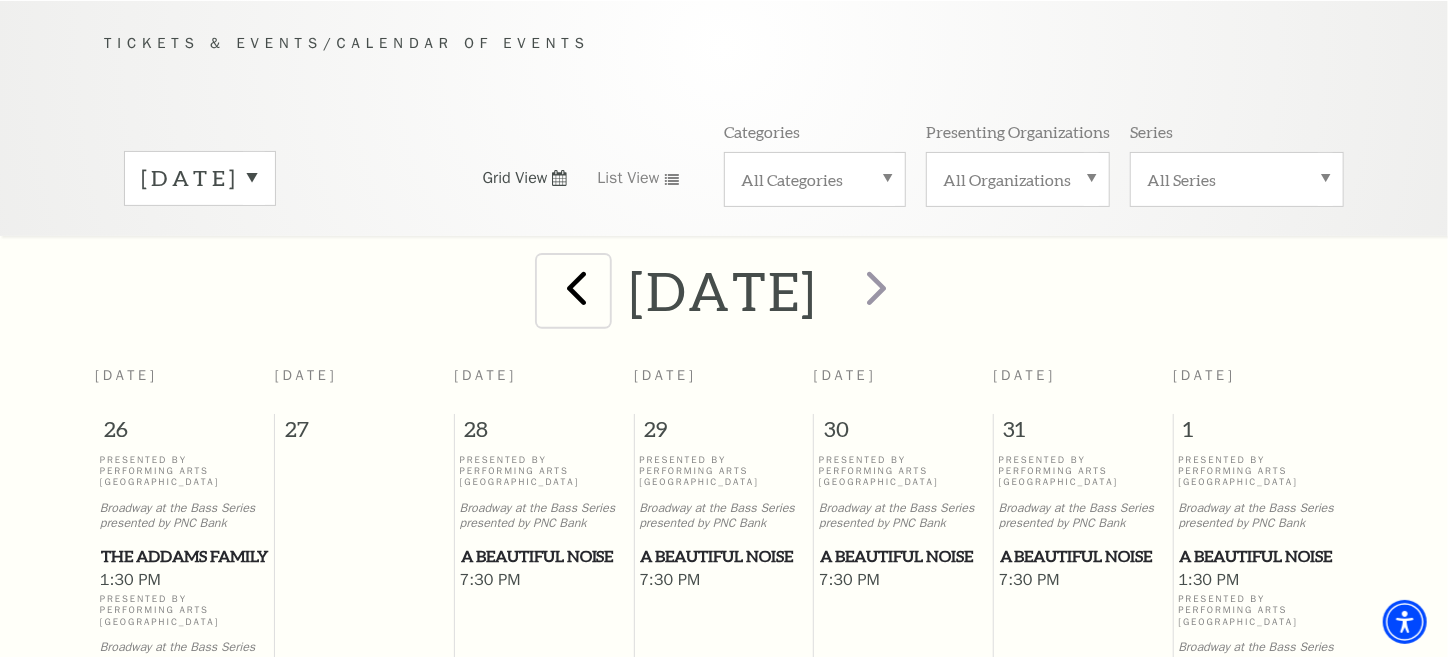 click at bounding box center (576, 287) 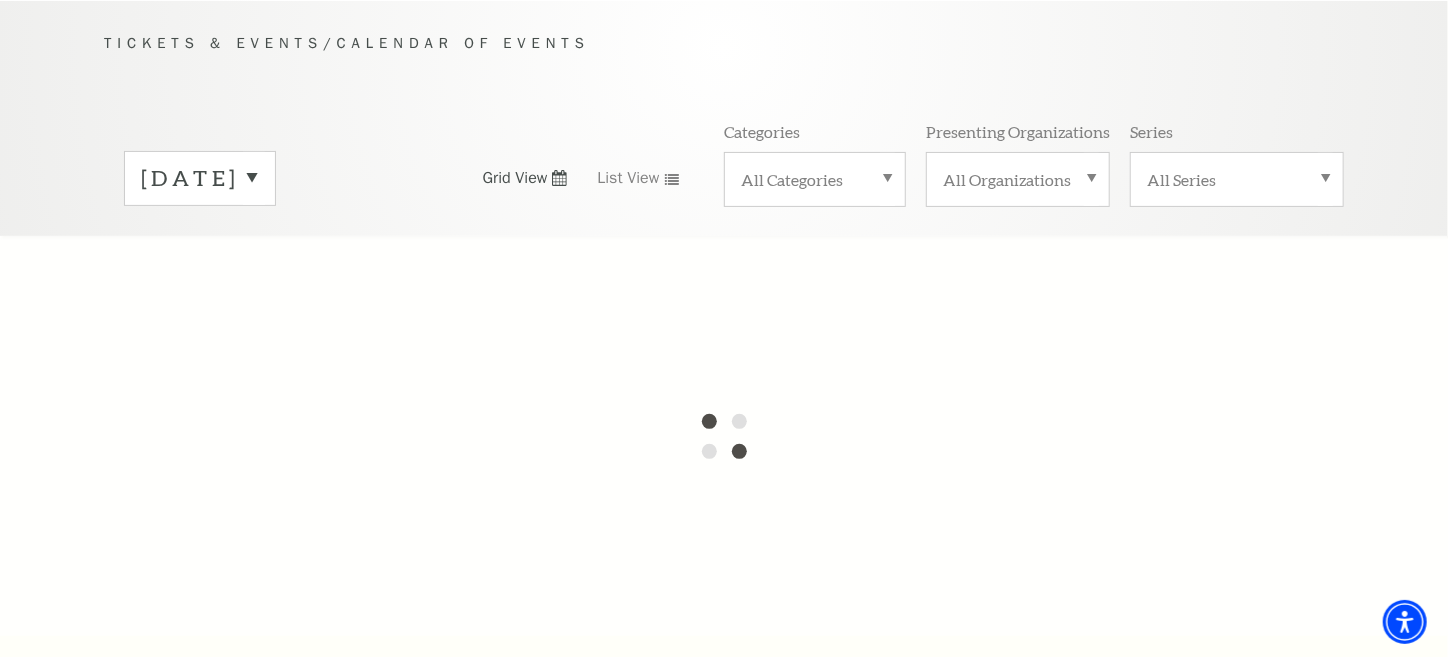 click on "November 2025" at bounding box center (200, 178) 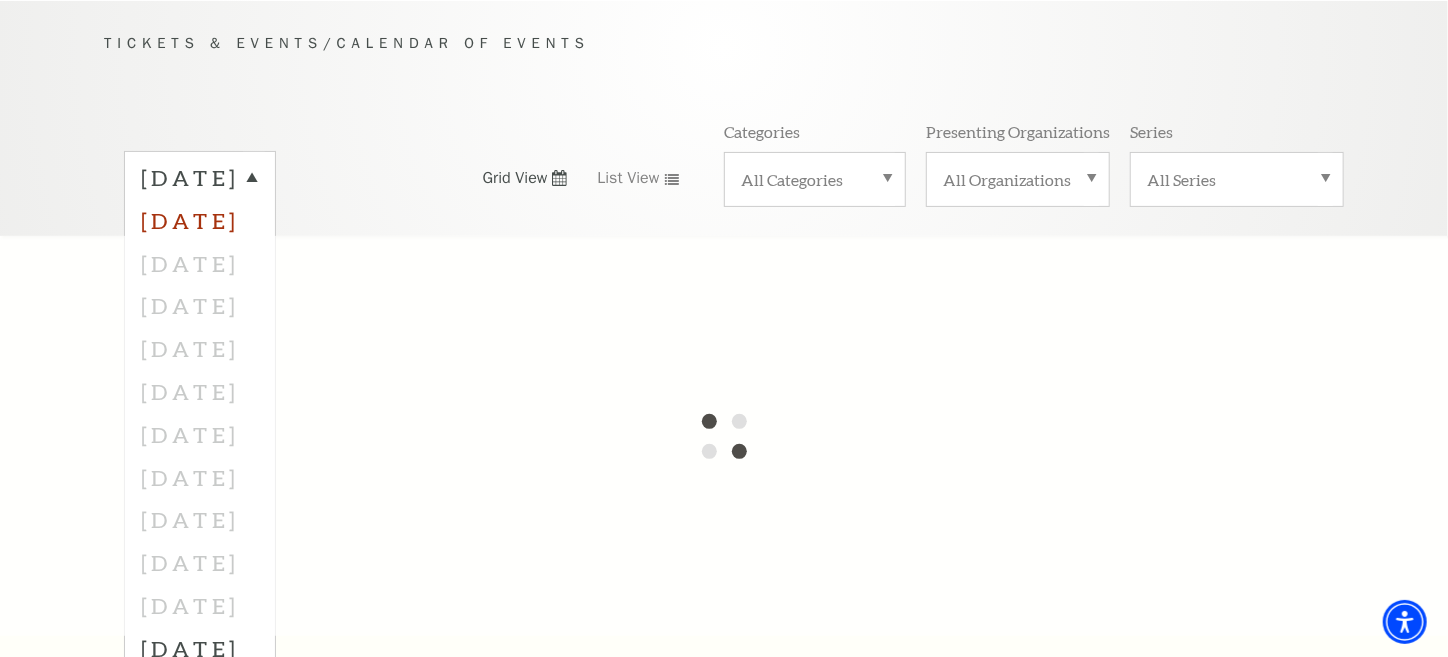 click on "August 2025" at bounding box center [200, 220] 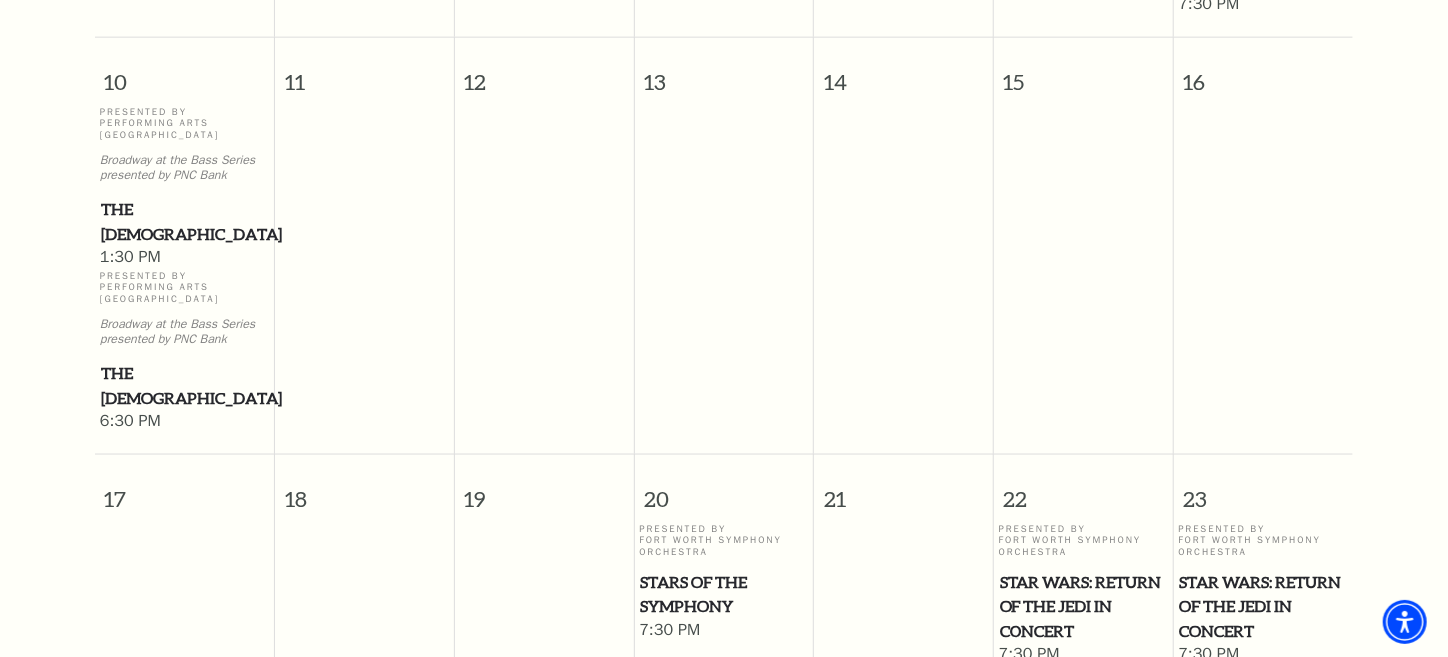 scroll, scrollTop: 1309, scrollLeft: 0, axis: vertical 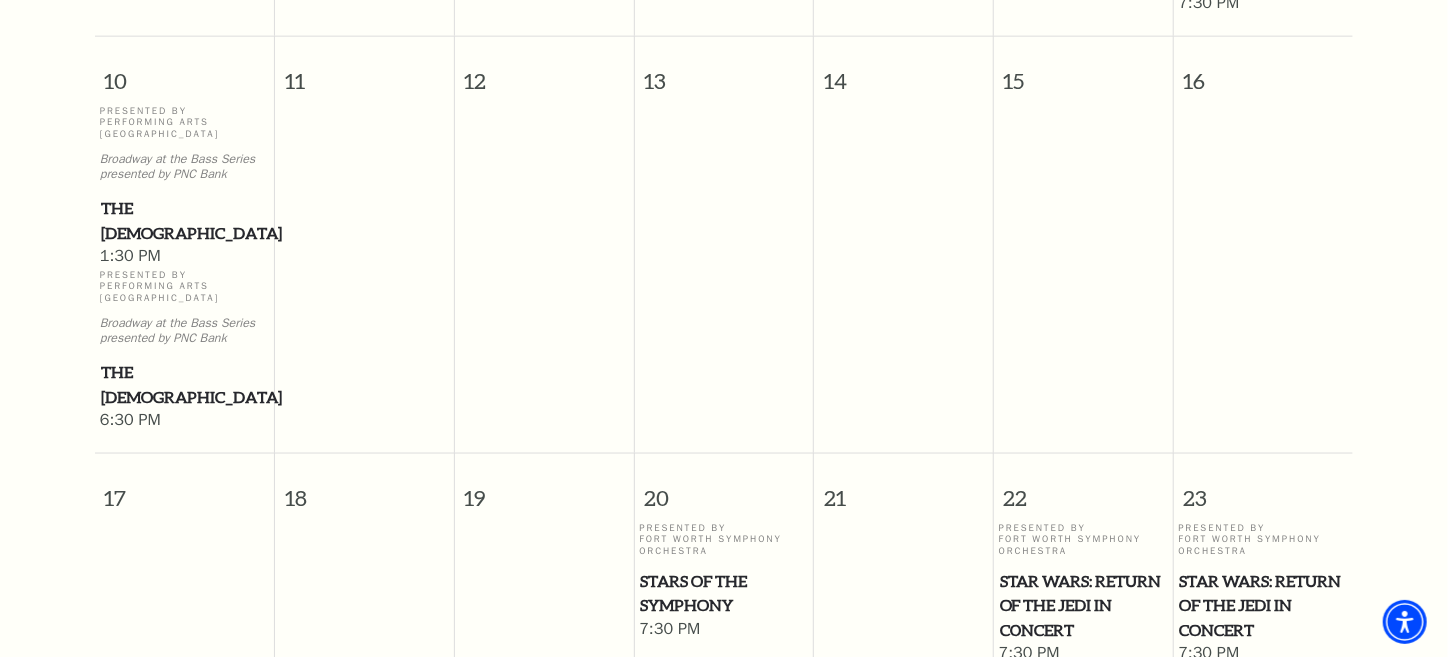 click on "The [DEMOGRAPHIC_DATA]" at bounding box center (185, 384) 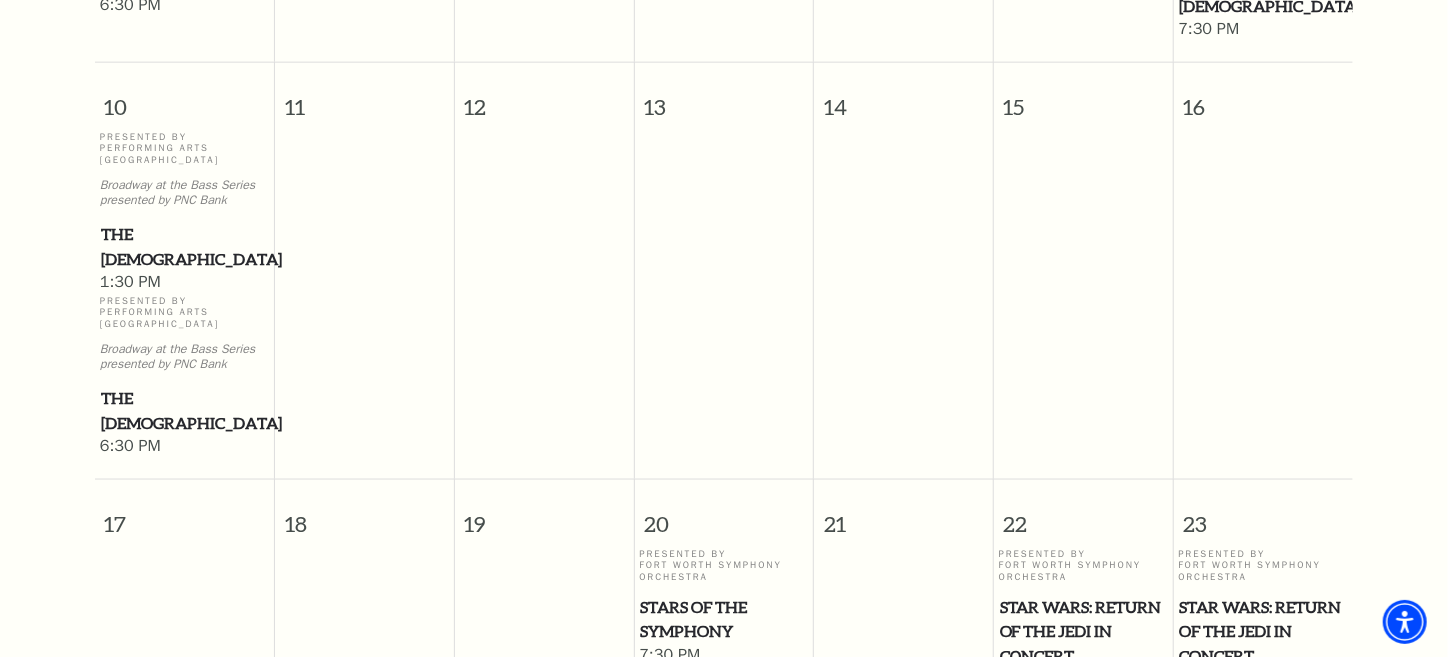 scroll, scrollTop: 1309, scrollLeft: 0, axis: vertical 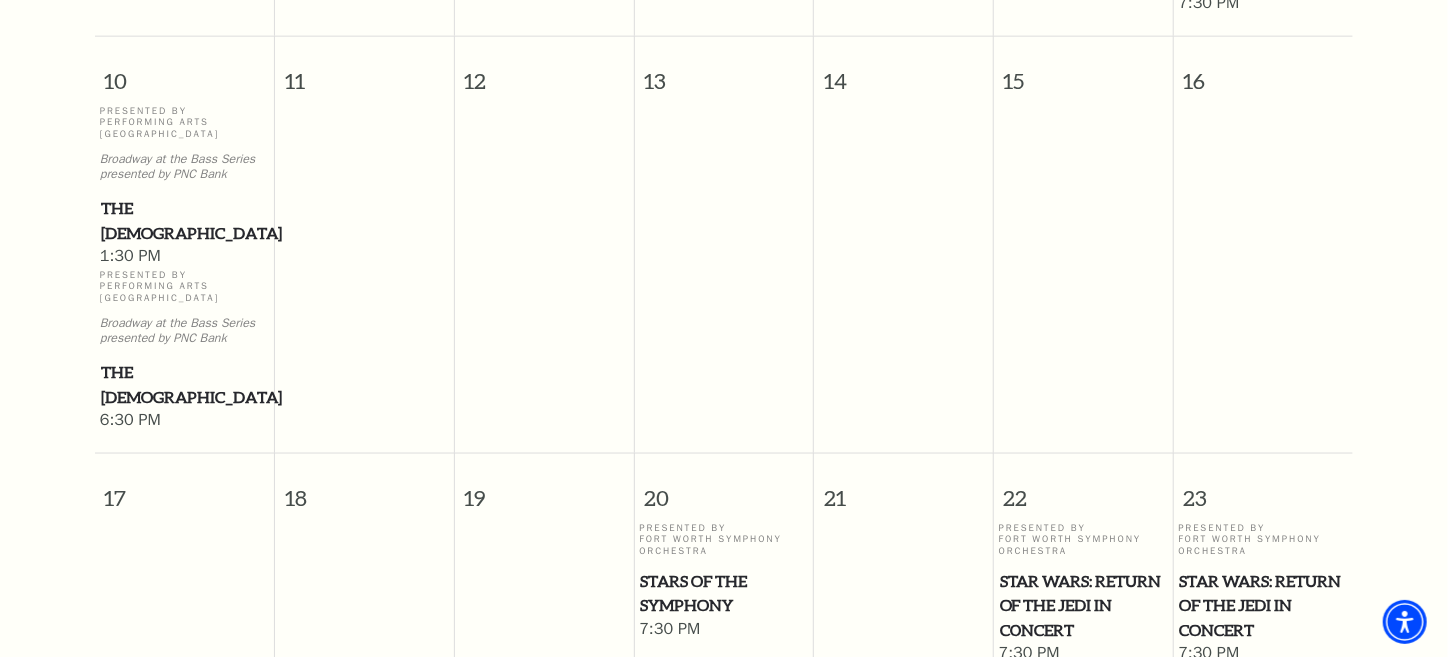 click on "The [DEMOGRAPHIC_DATA]" at bounding box center [185, 384] 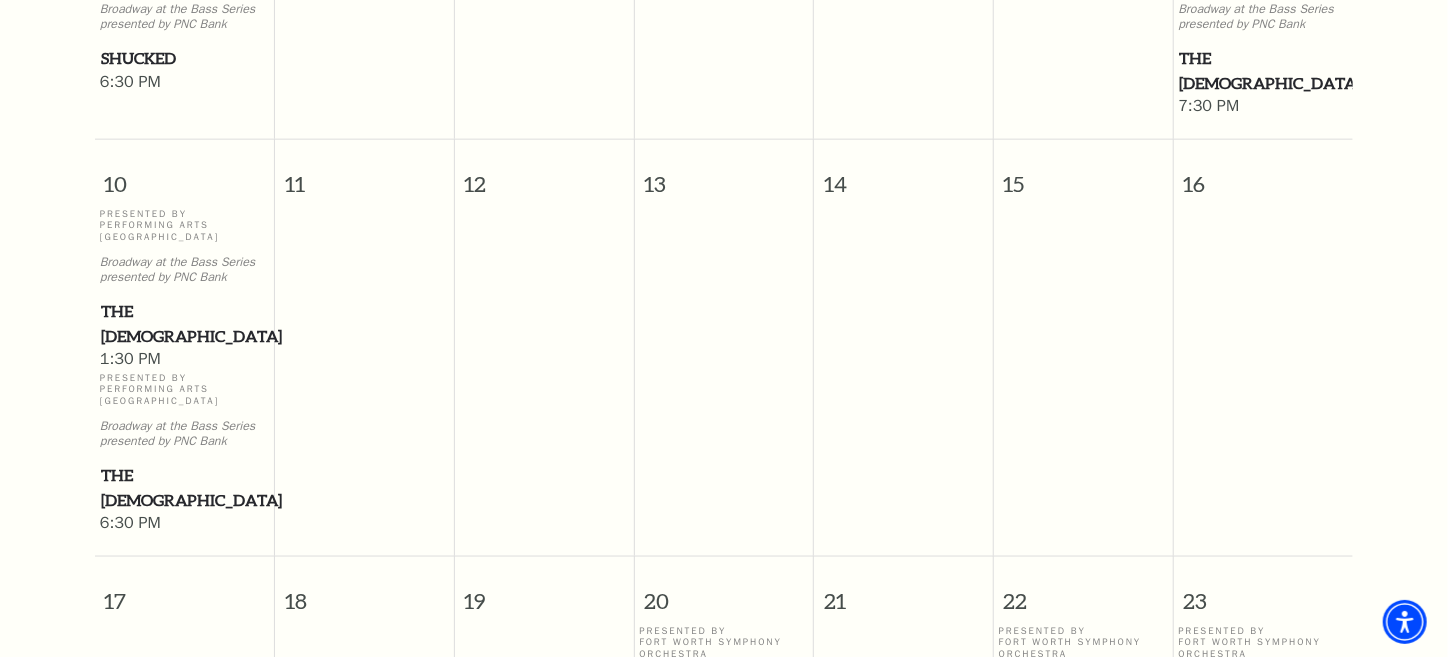 scroll, scrollTop: 1267, scrollLeft: 0, axis: vertical 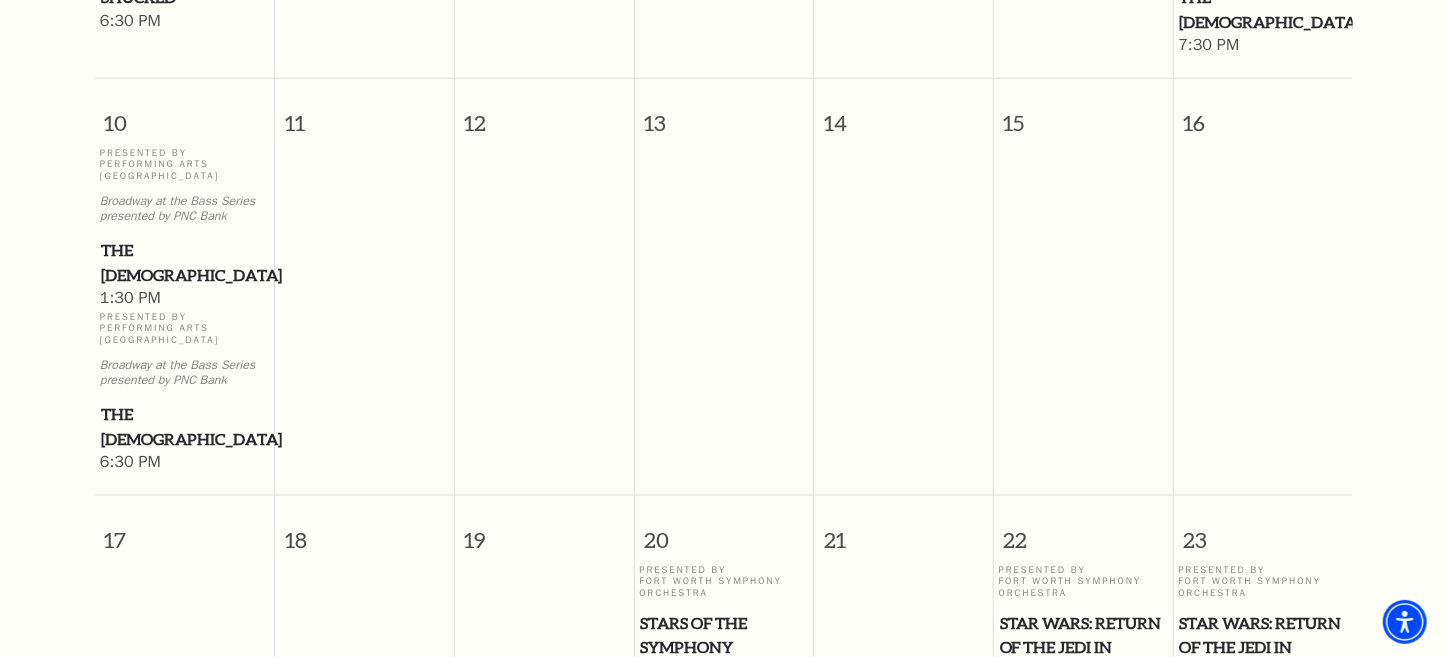click on "The [DEMOGRAPHIC_DATA]" at bounding box center (185, 262) 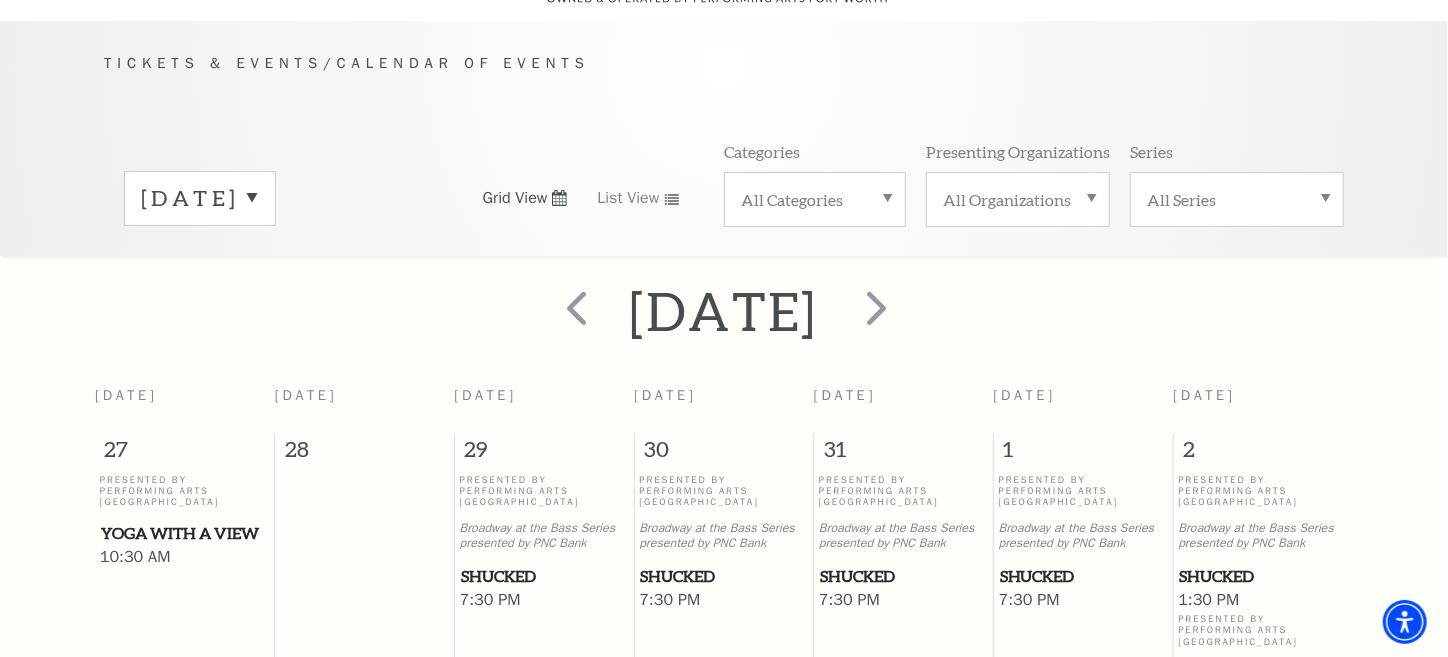 scroll, scrollTop: 133, scrollLeft: 0, axis: vertical 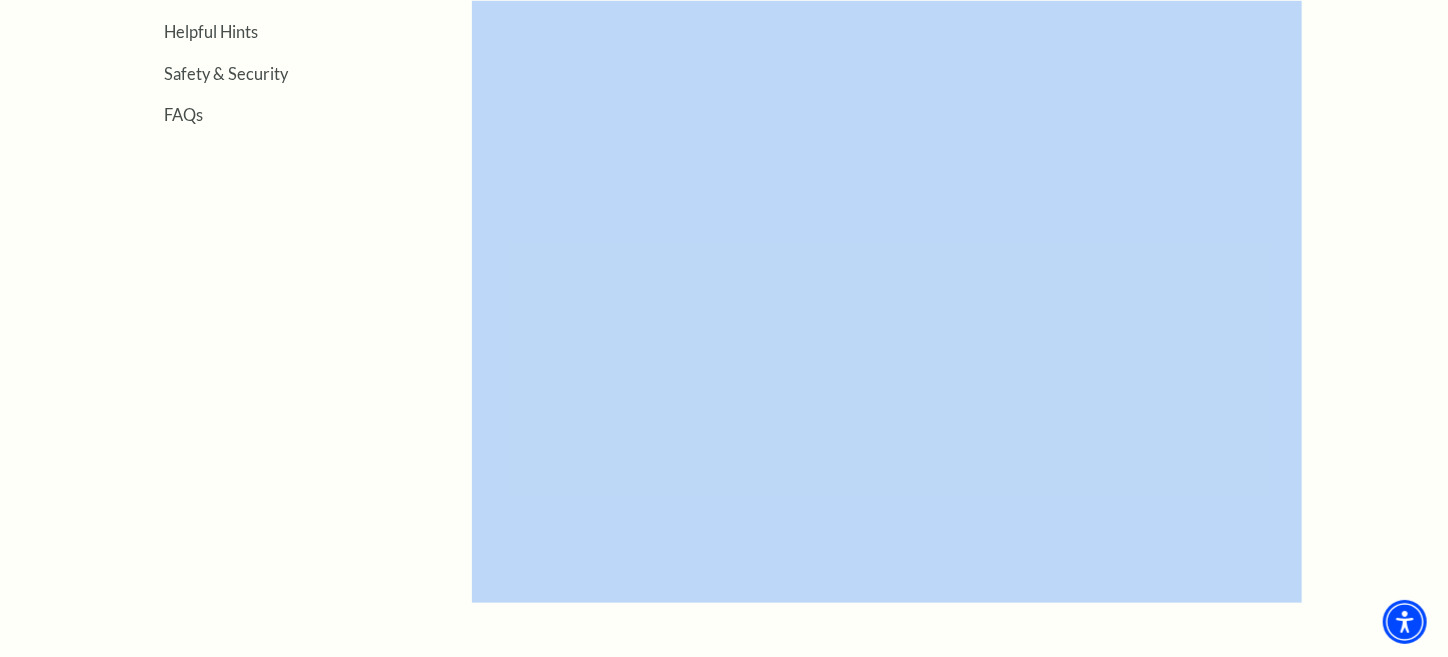 drag, startPoint x: 468, startPoint y: 466, endPoint x: 357, endPoint y: 525, distance: 125.70601 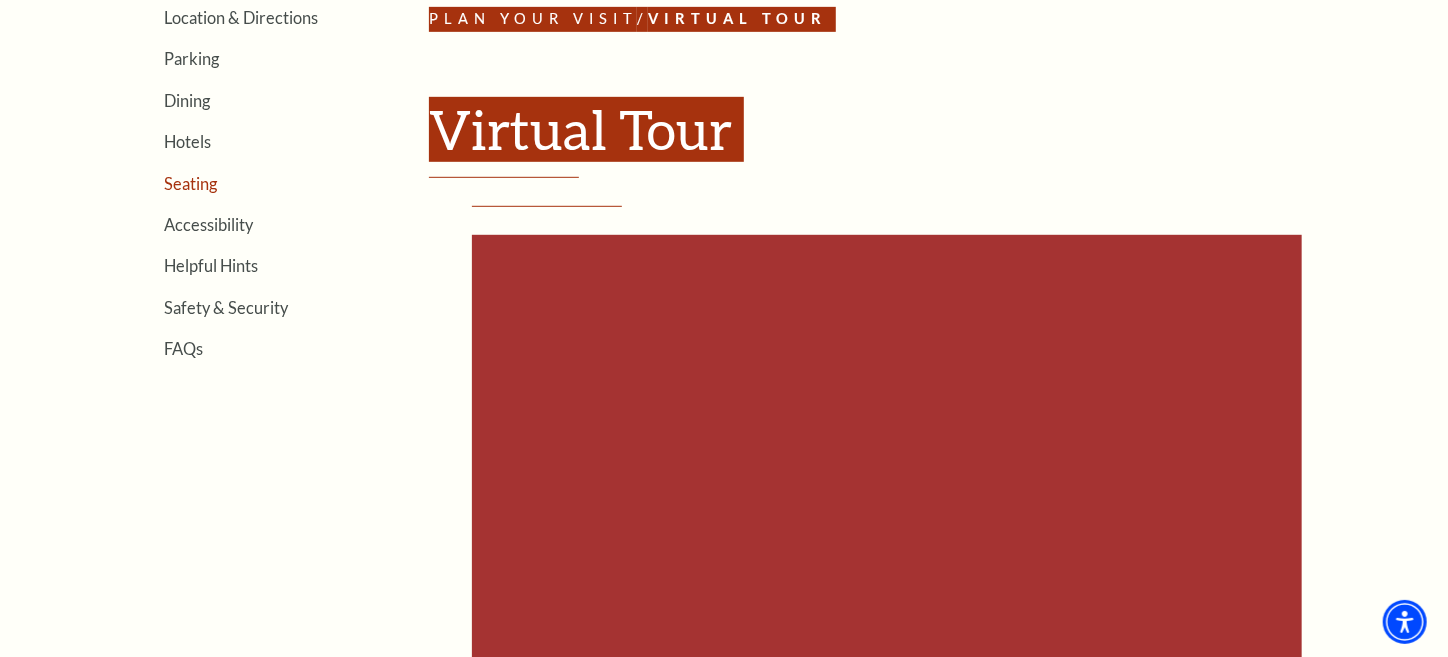 scroll, scrollTop: 508, scrollLeft: 0, axis: vertical 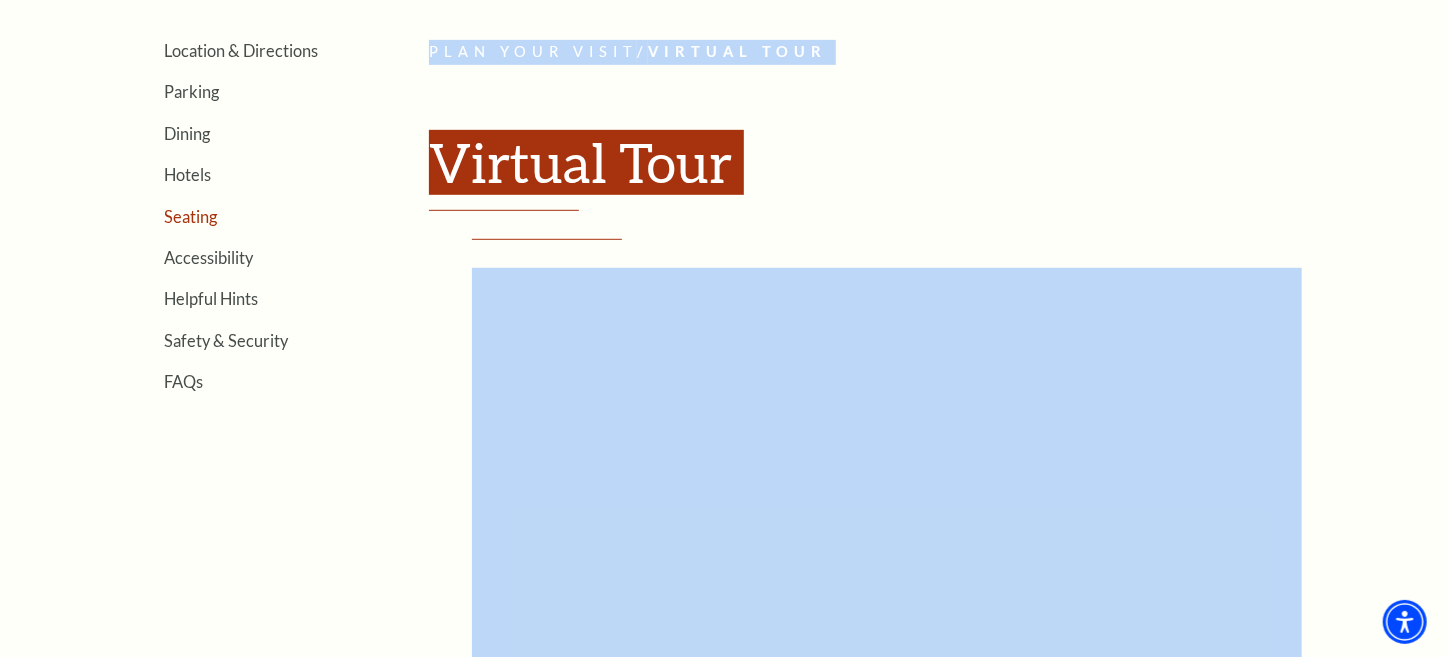 click on "Seating" at bounding box center [190, 216] 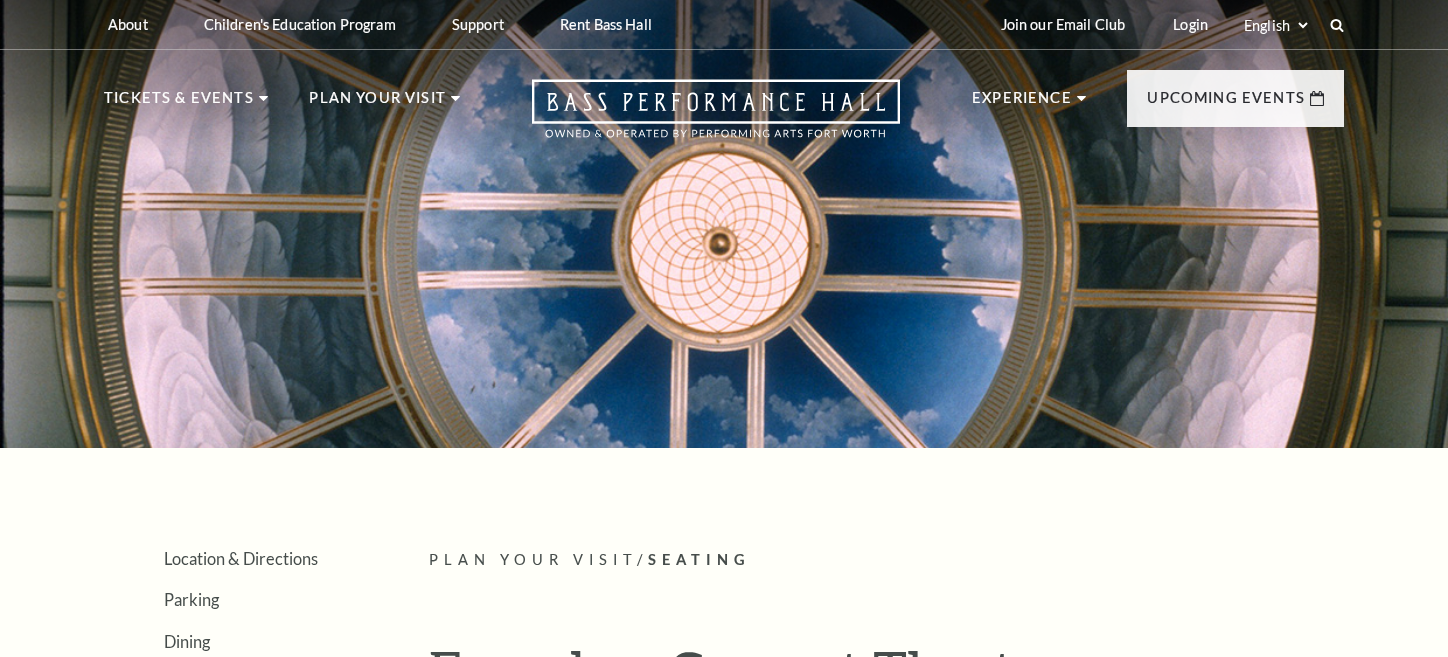 scroll, scrollTop: 0, scrollLeft: 0, axis: both 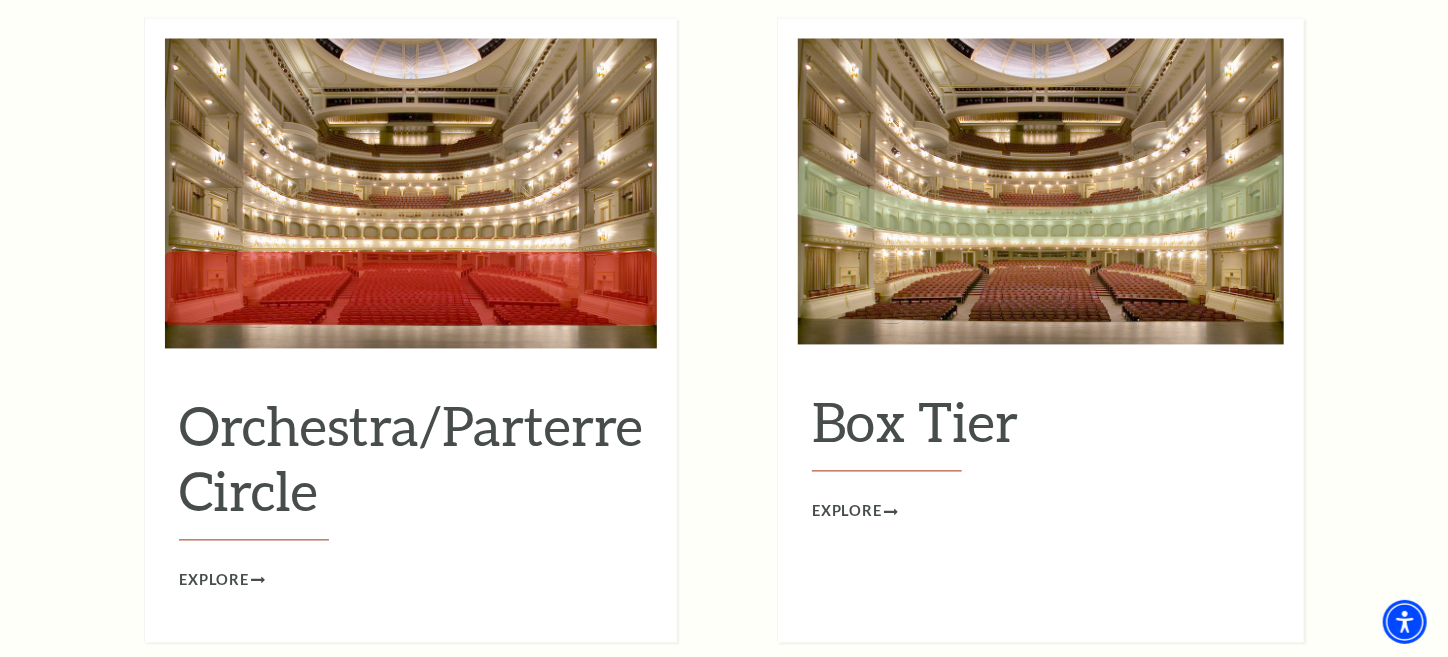 click at bounding box center (411, 194) 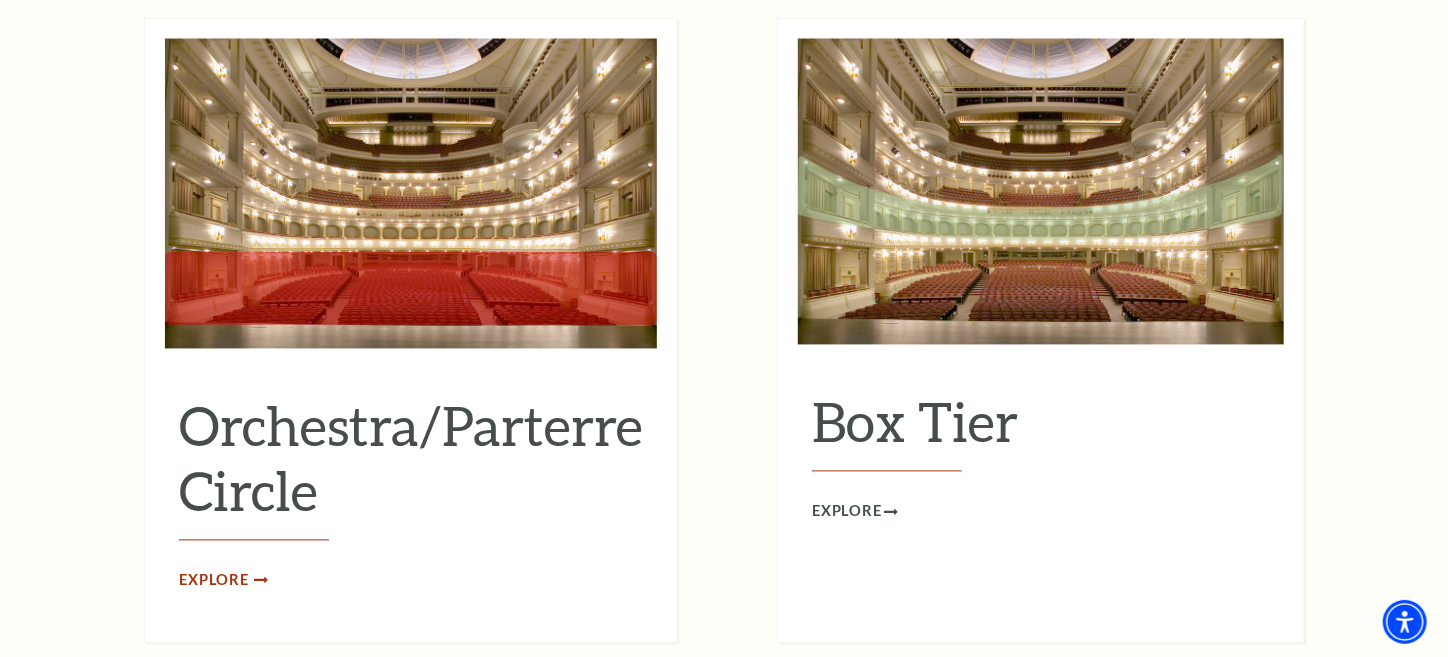 click on "Explore" at bounding box center (214, 581) 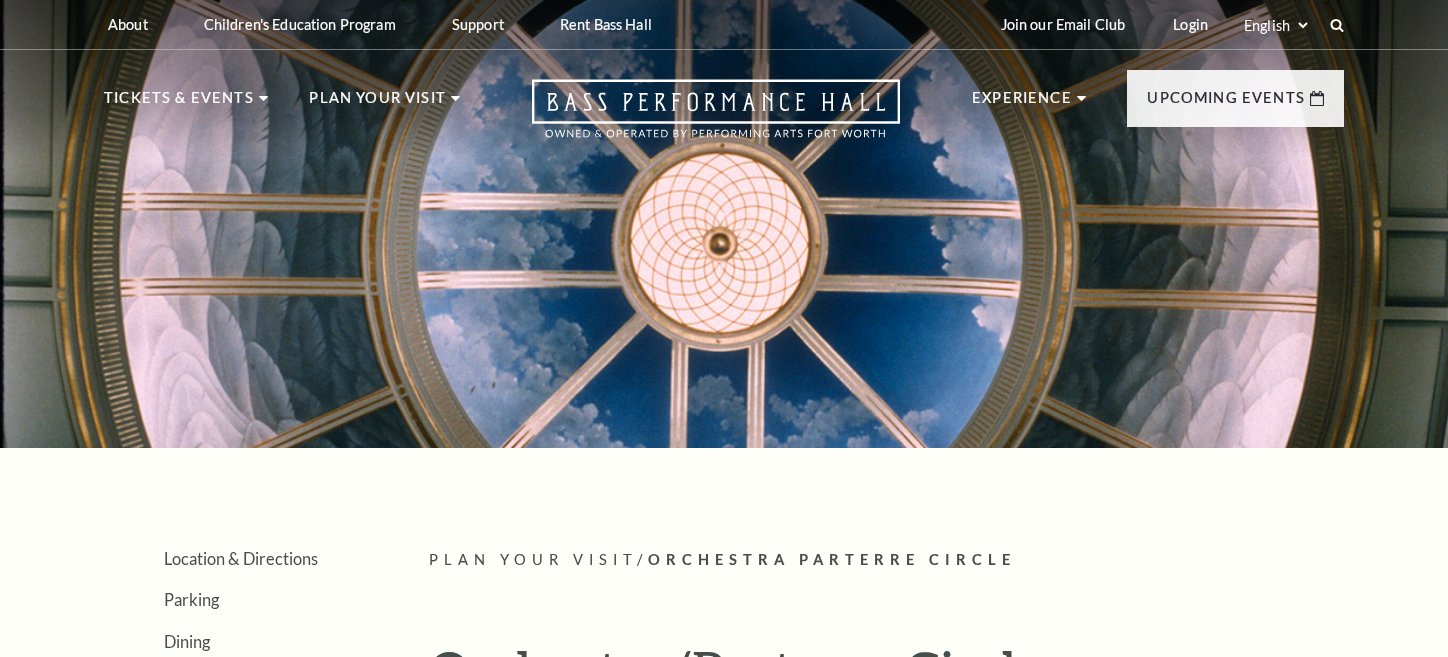 scroll, scrollTop: 0, scrollLeft: 0, axis: both 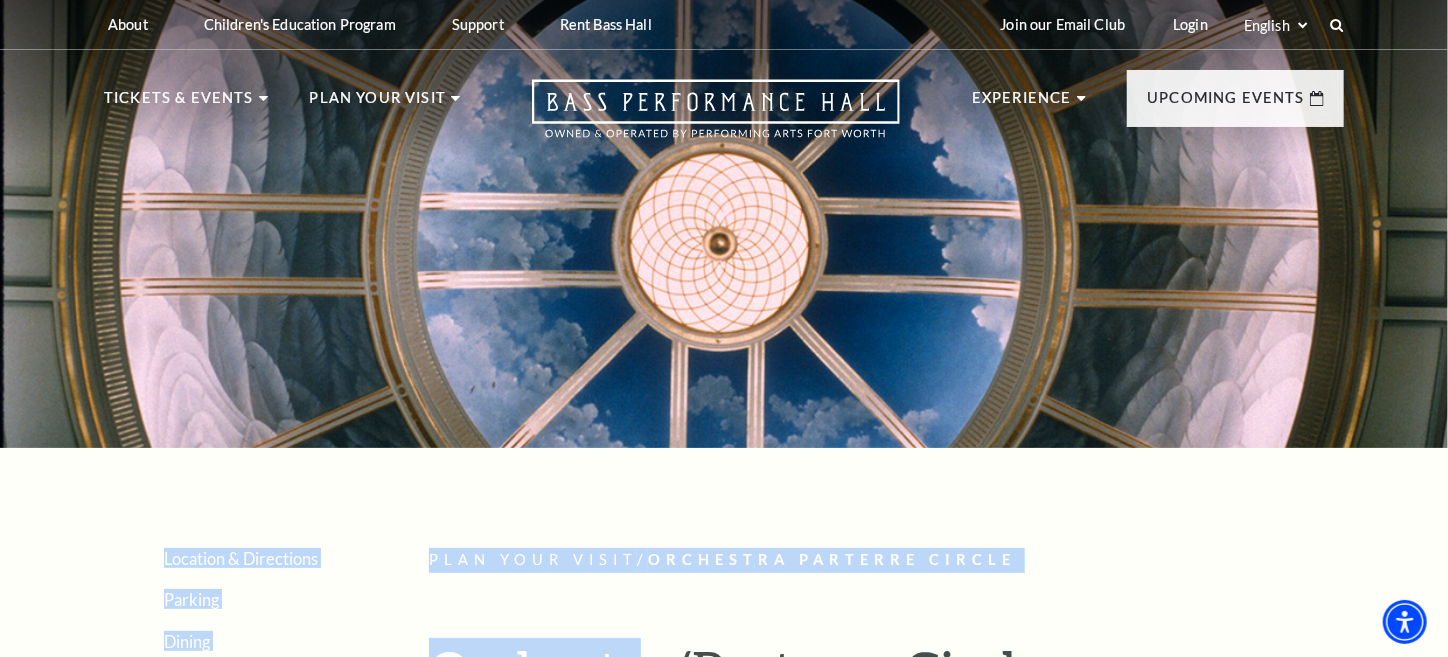 drag, startPoint x: 642, startPoint y: 586, endPoint x: 680, endPoint y: 302, distance: 286.53098 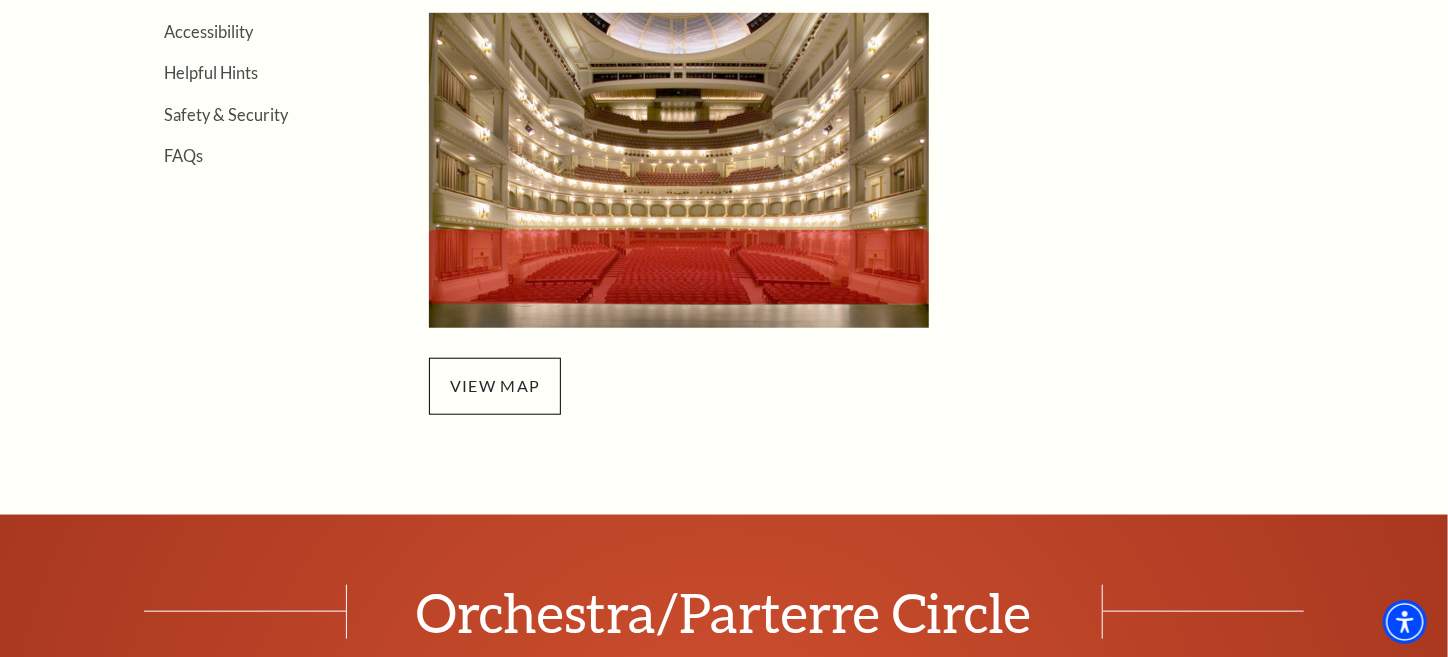 scroll, scrollTop: 733, scrollLeft: 0, axis: vertical 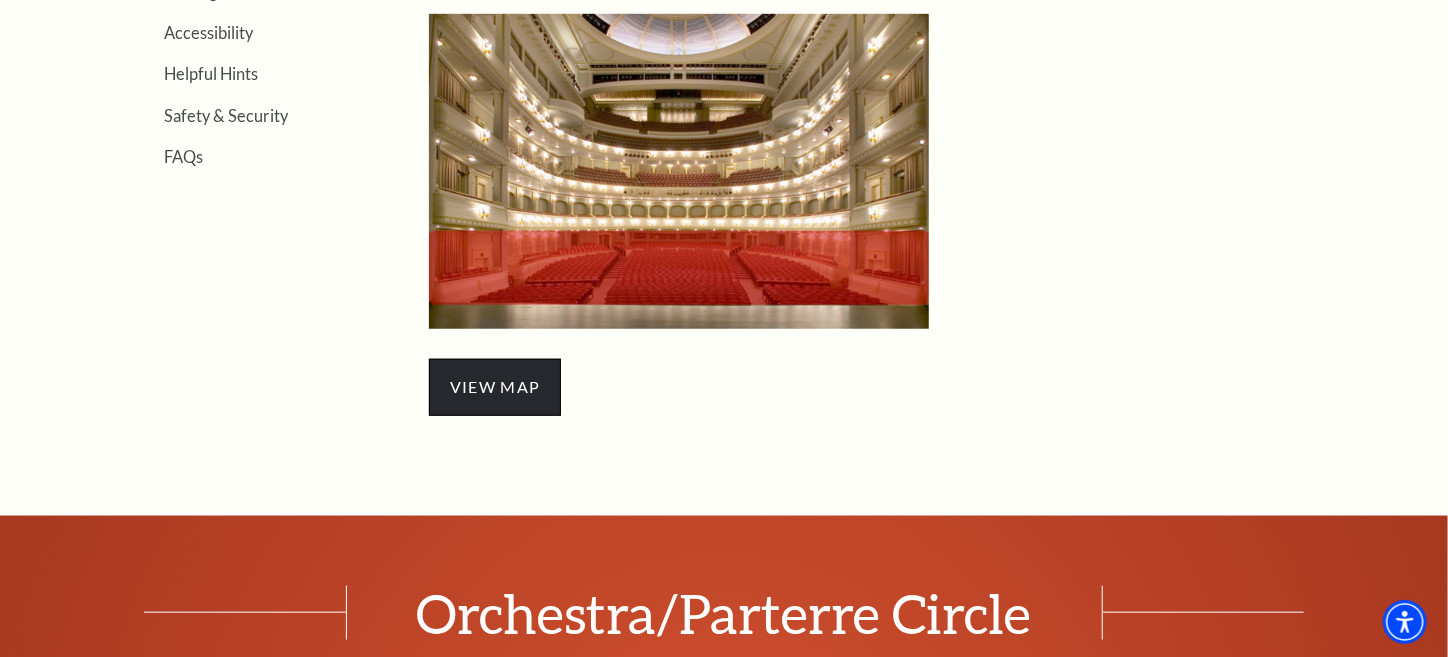 click on "view map" at bounding box center [495, 387] 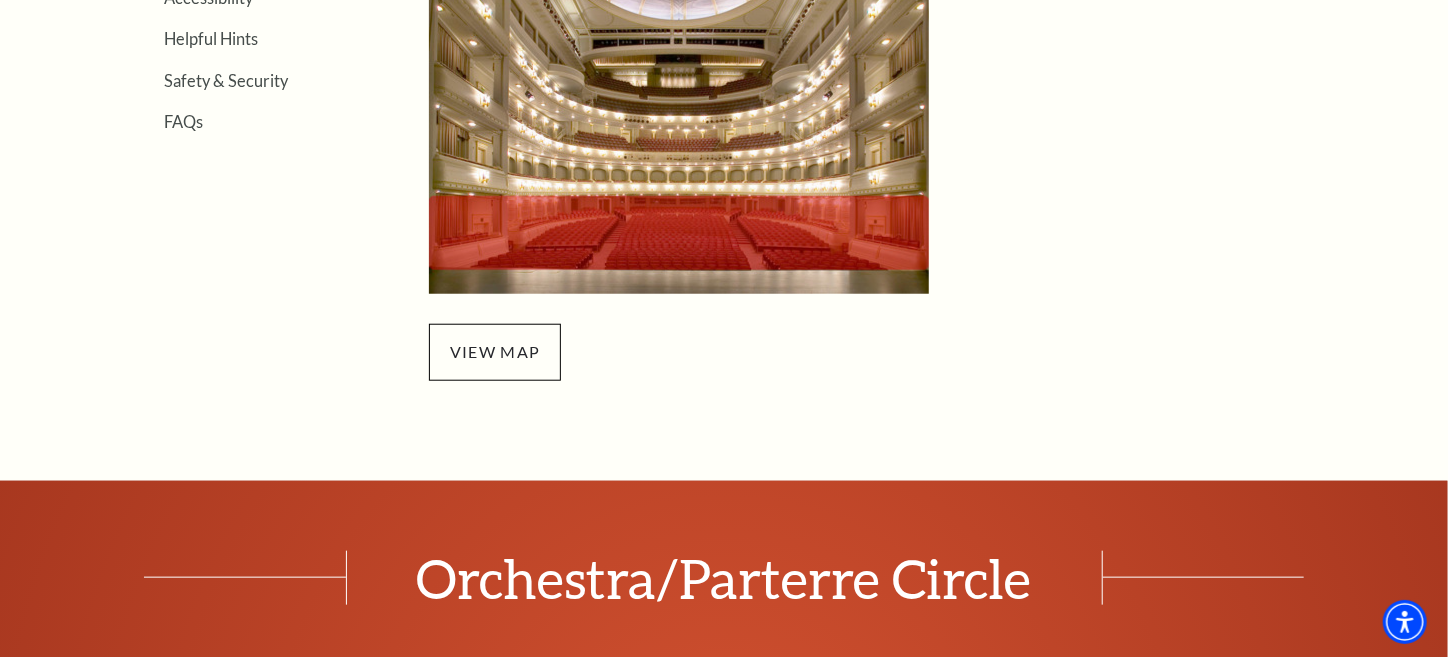 scroll, scrollTop: 733, scrollLeft: 0, axis: vertical 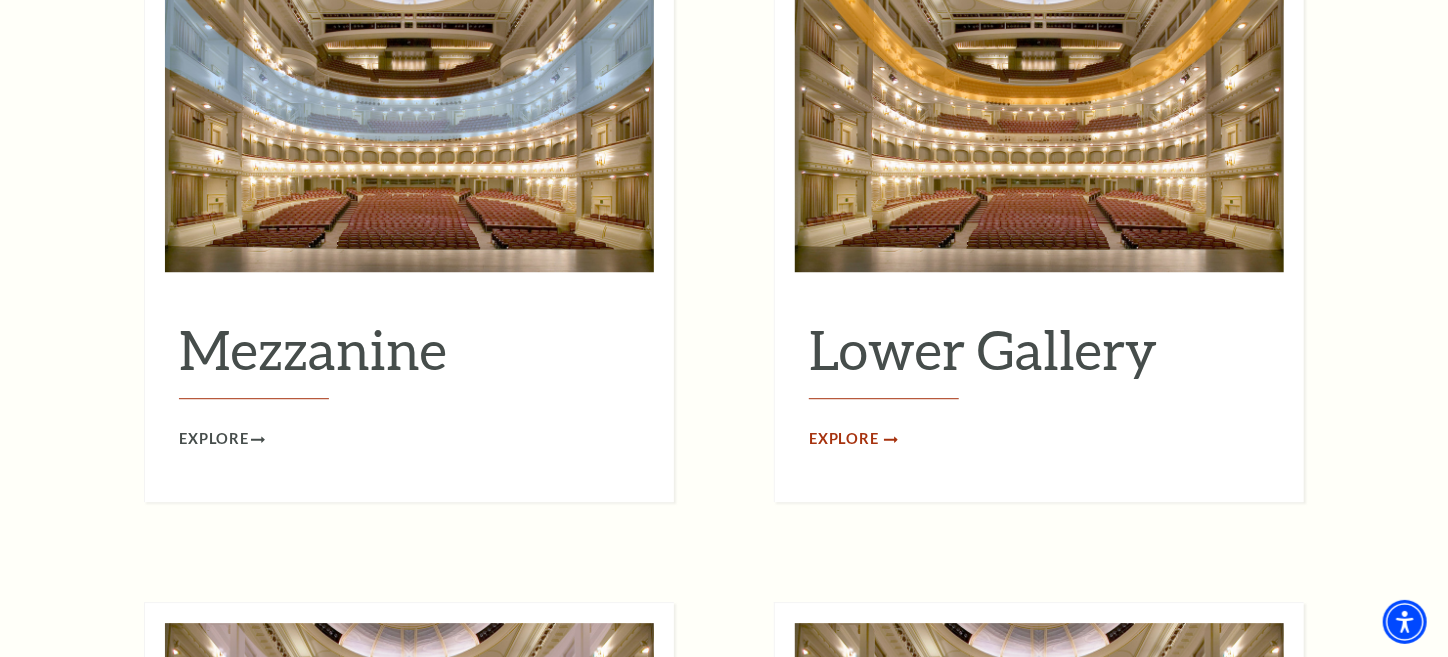 click on "Explore" at bounding box center [844, 439] 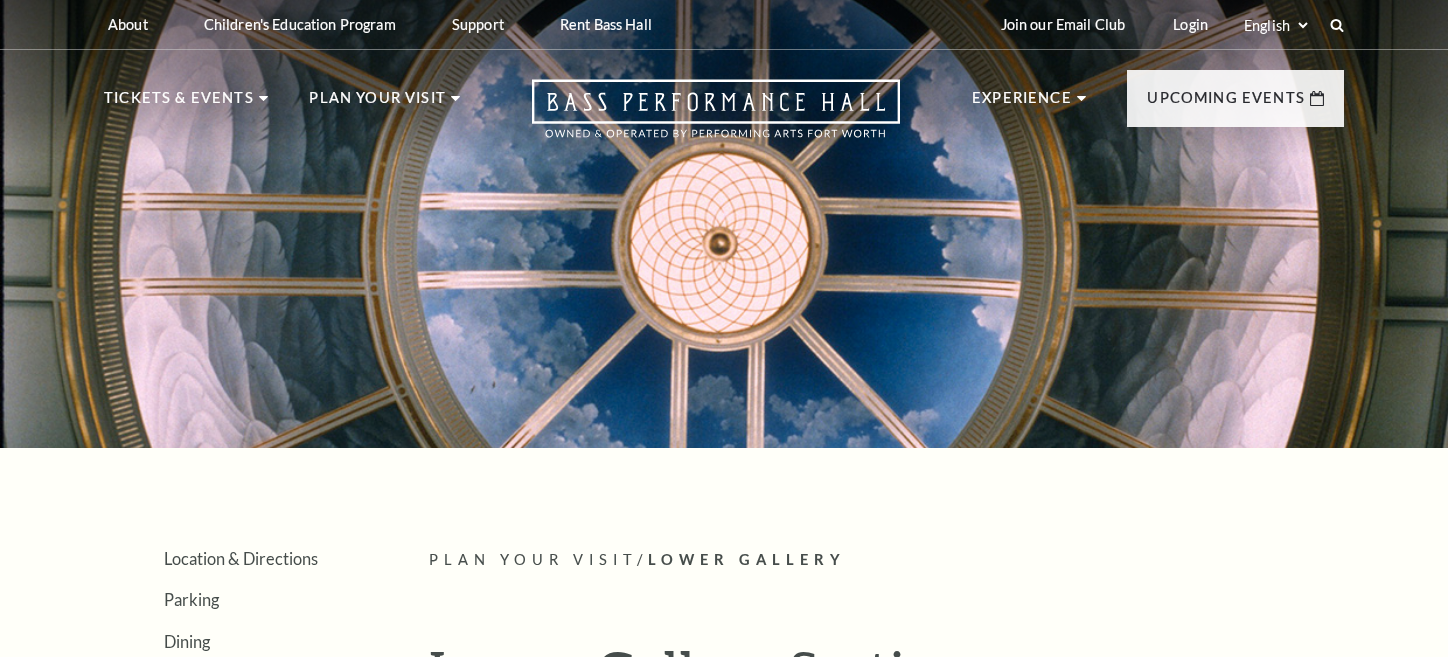 scroll, scrollTop: 0, scrollLeft: 0, axis: both 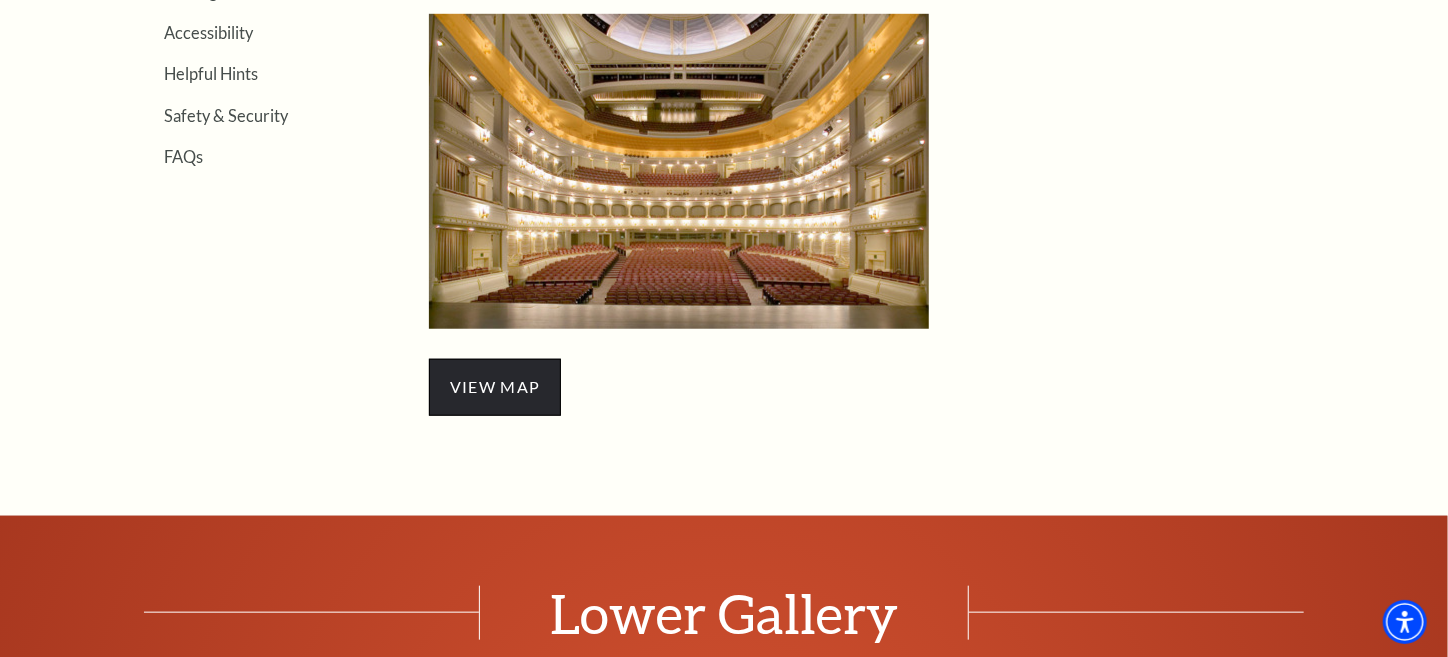 click on "view map" at bounding box center [495, 387] 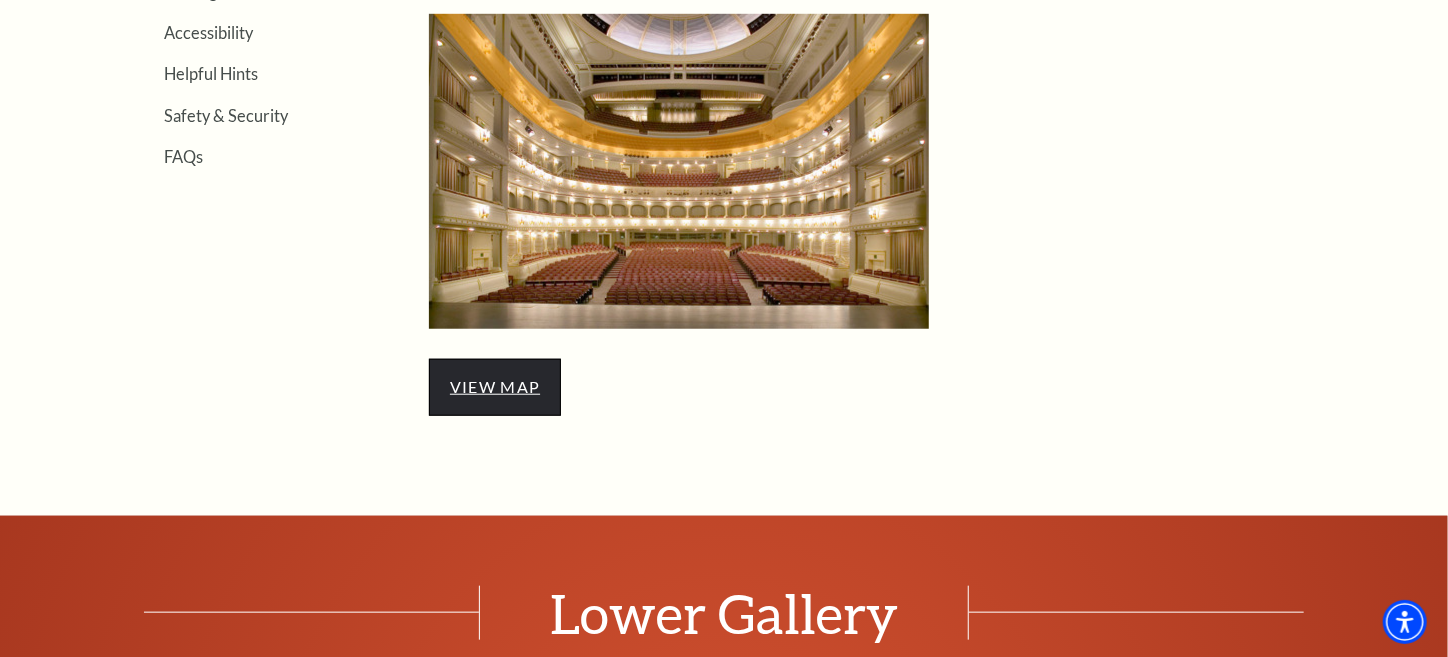 click on "view map" at bounding box center (495, 386) 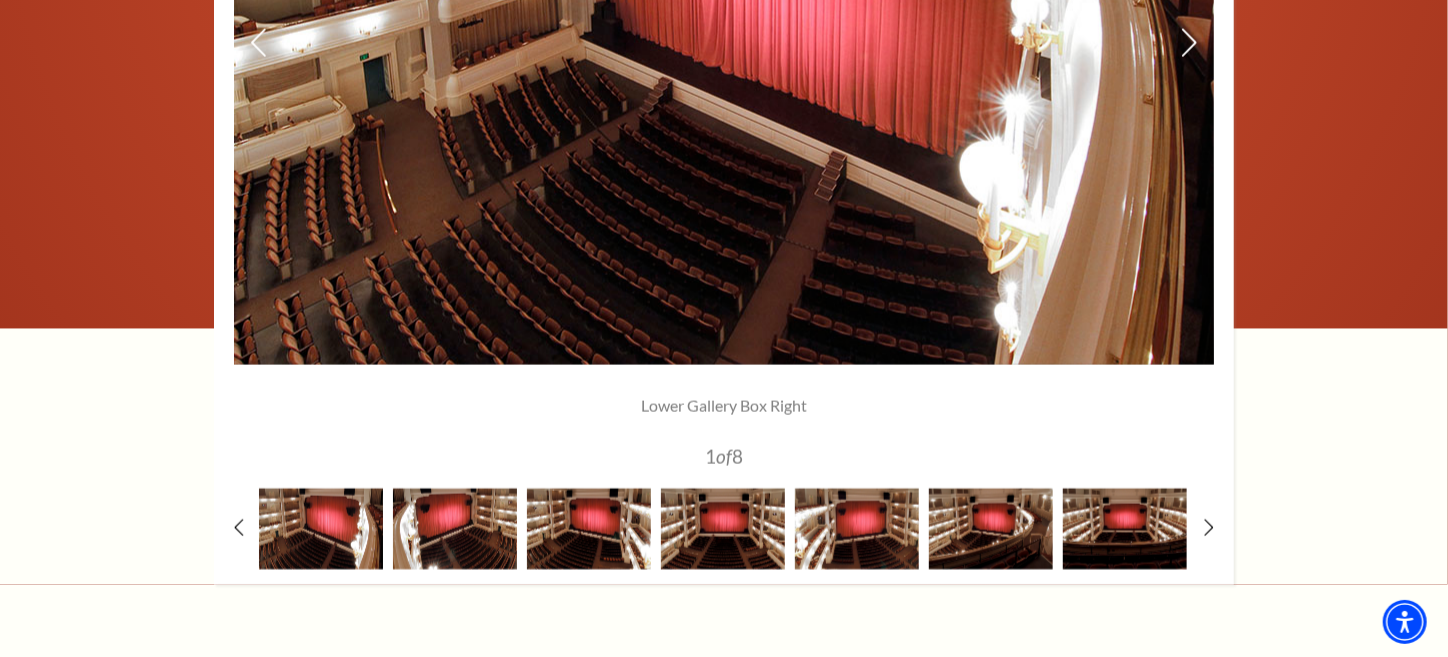 scroll, scrollTop: 1733, scrollLeft: 0, axis: vertical 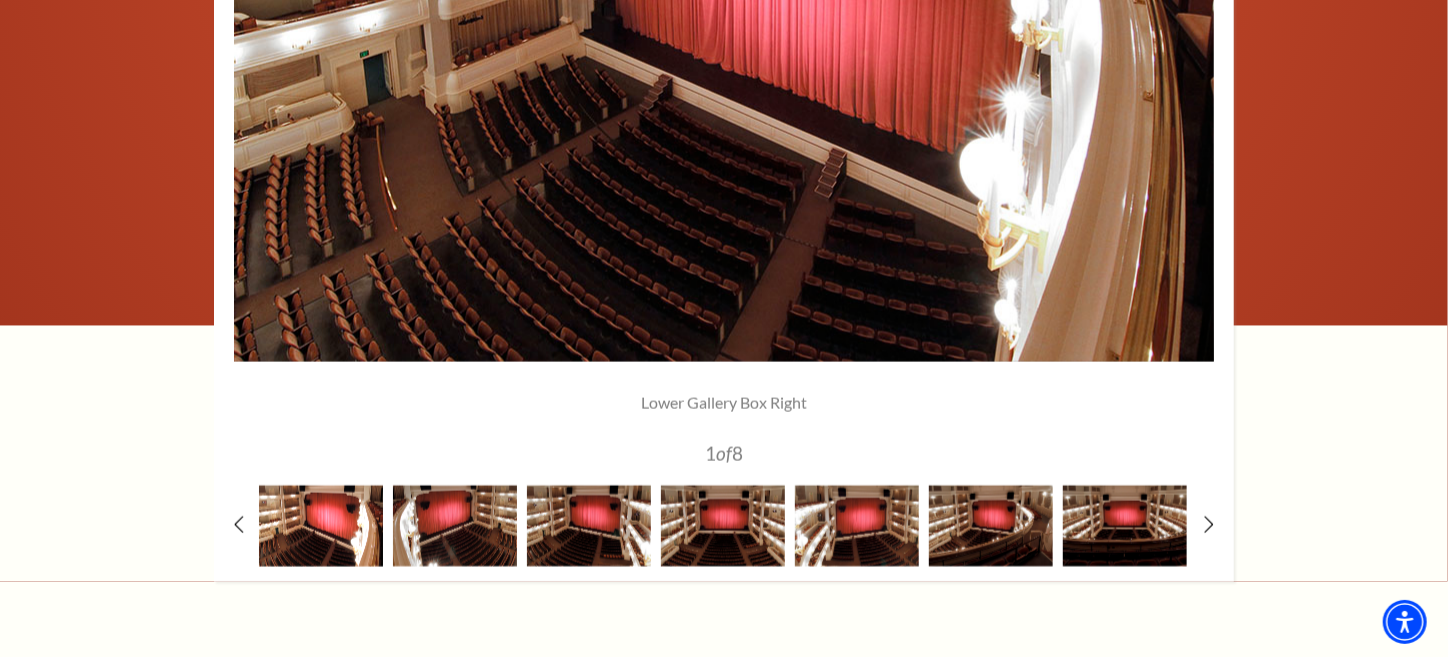 click at bounding box center (321, 526) 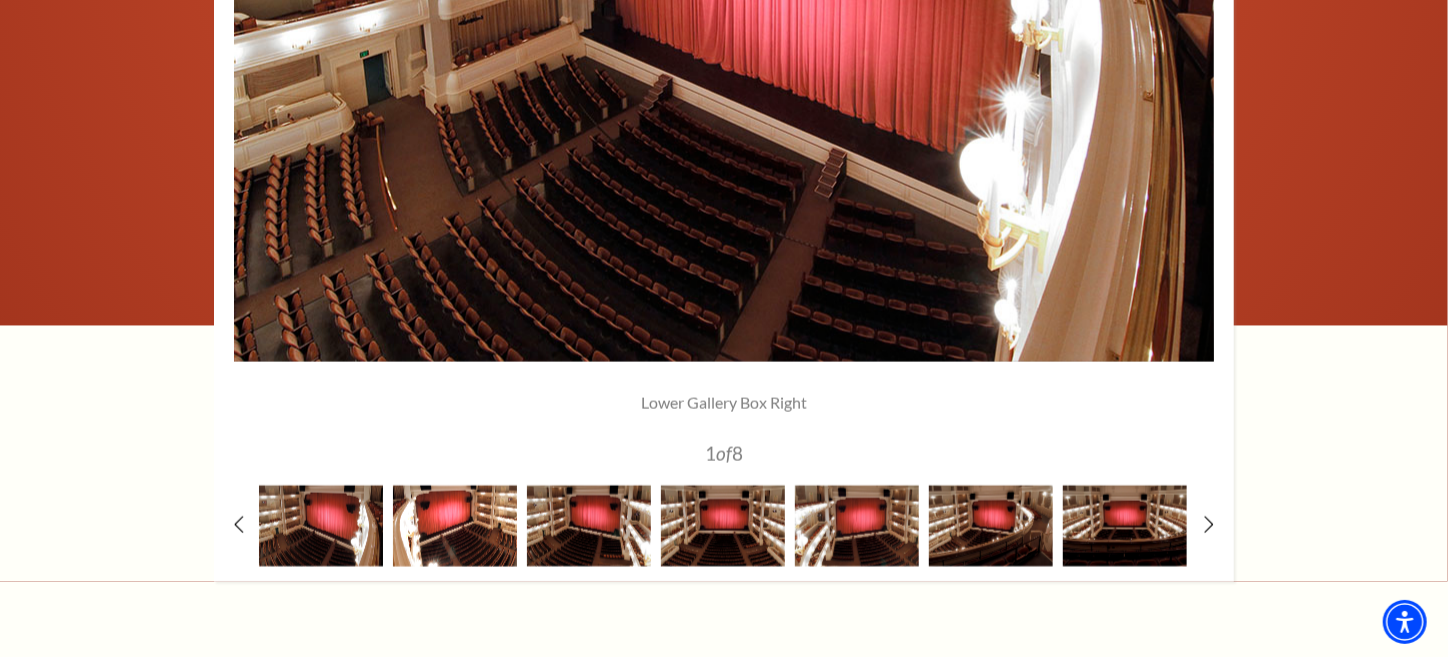 click at bounding box center [455, 526] 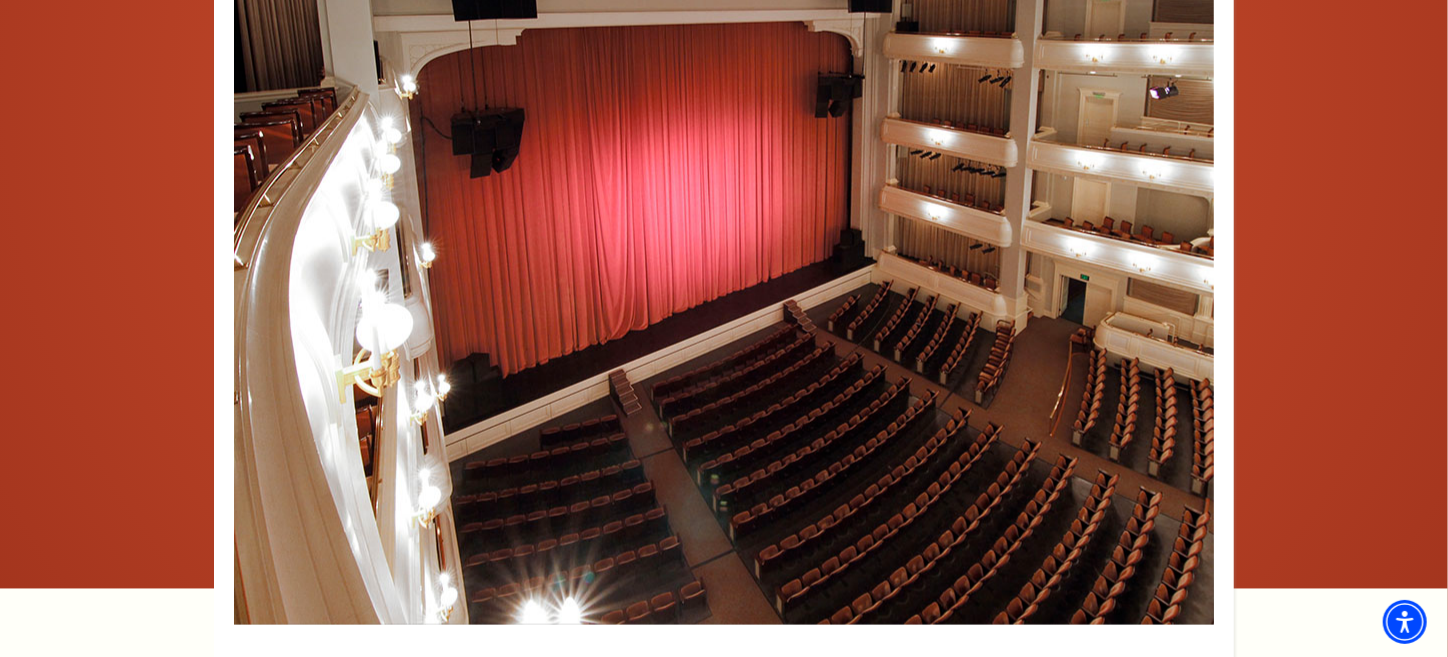 scroll, scrollTop: 1466, scrollLeft: 0, axis: vertical 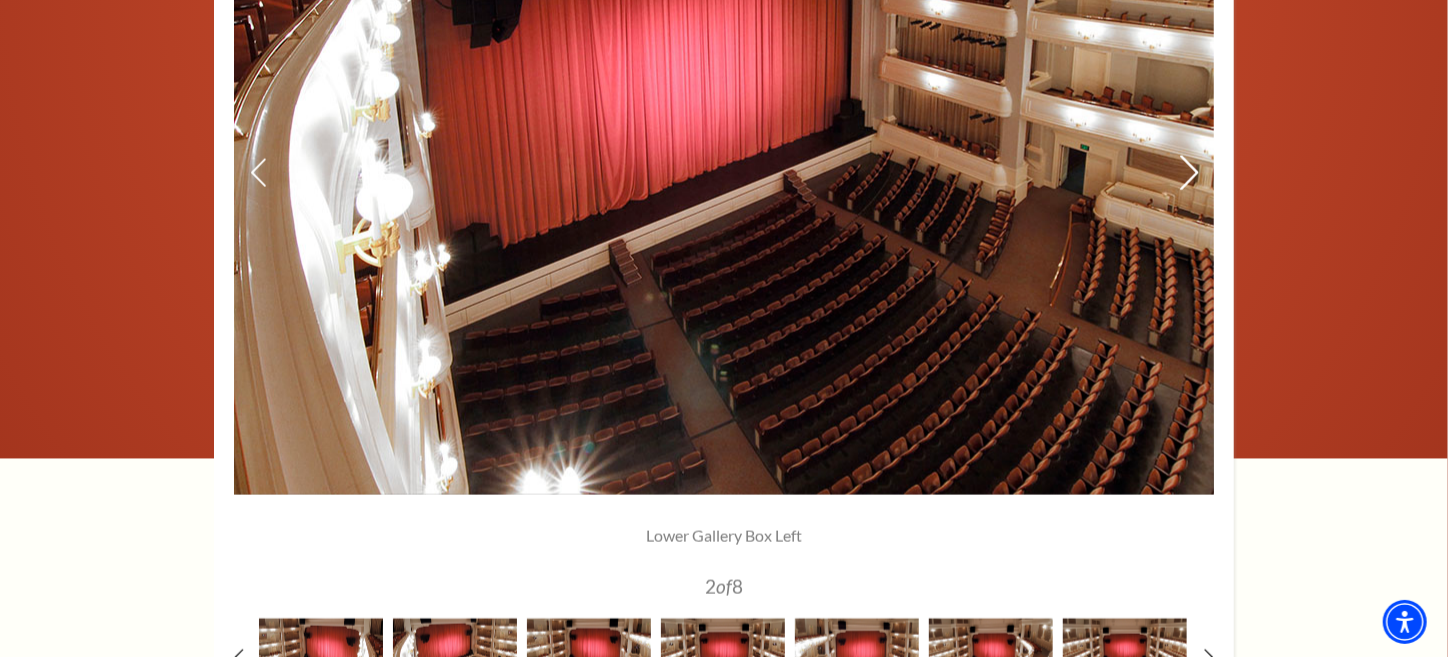 click 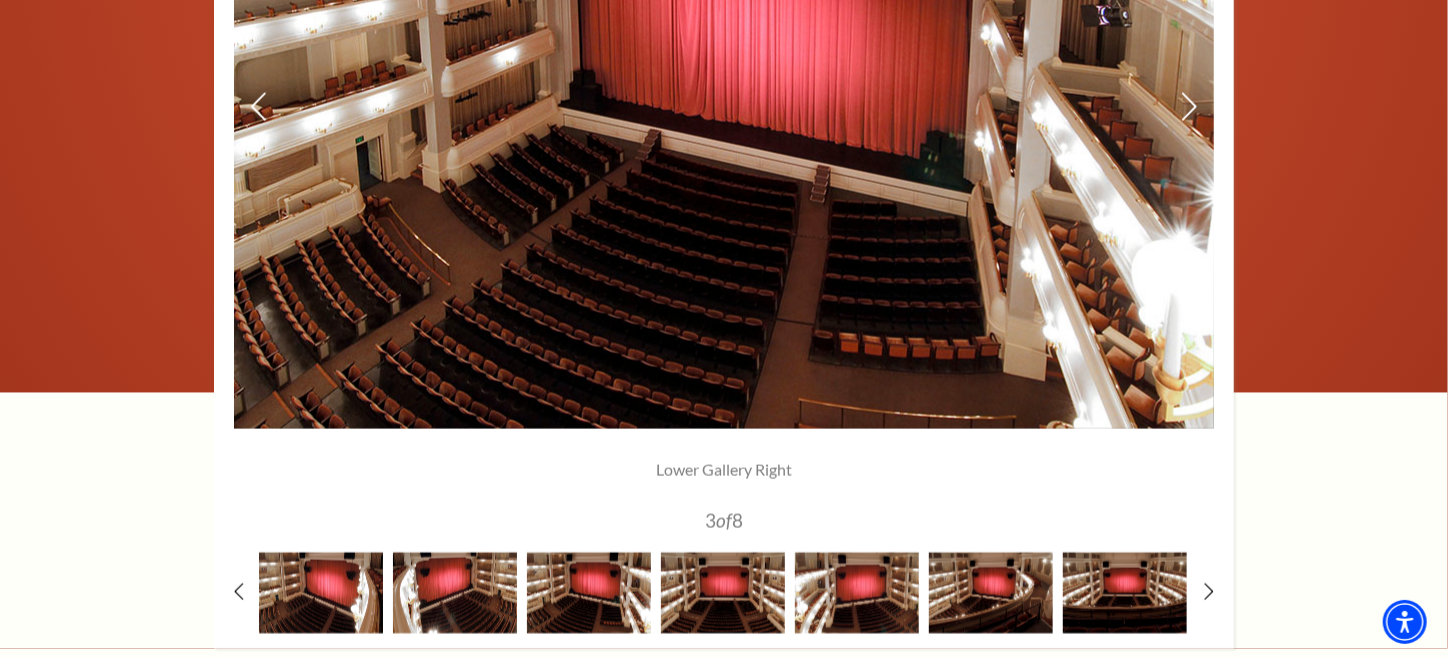 scroll, scrollTop: 1667, scrollLeft: 0, axis: vertical 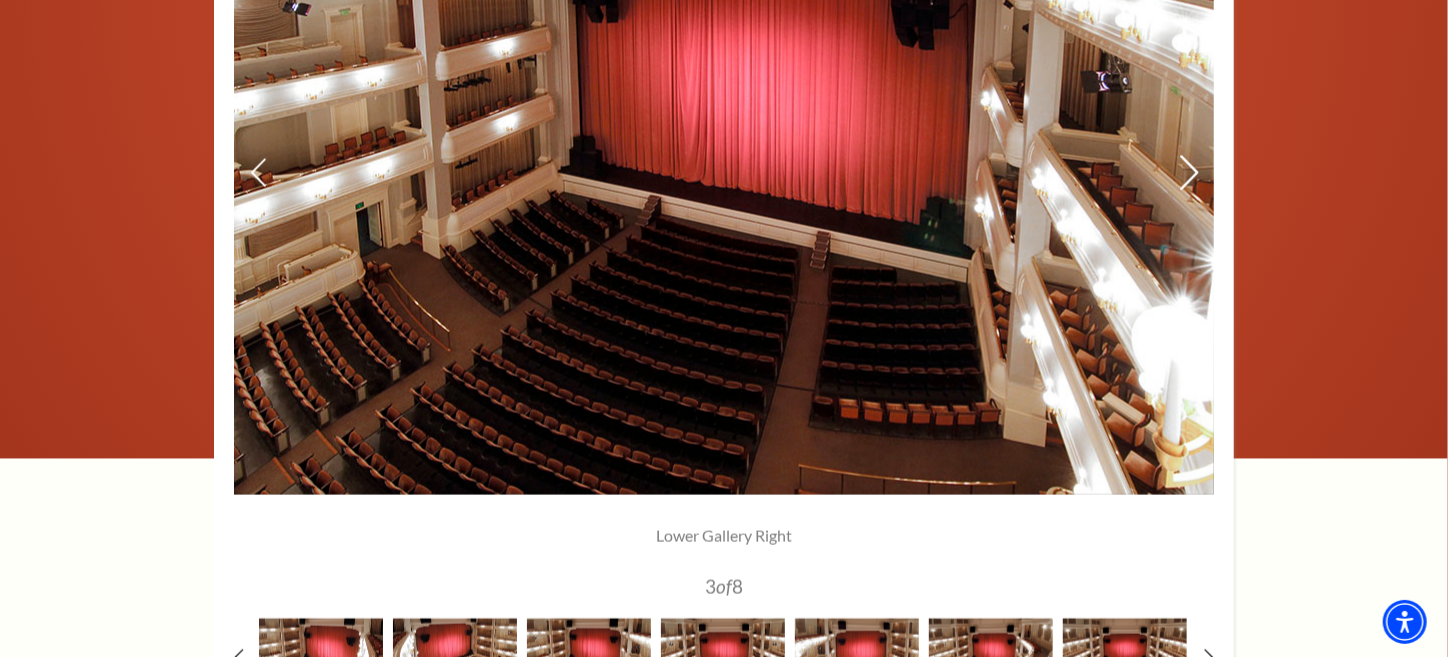 click 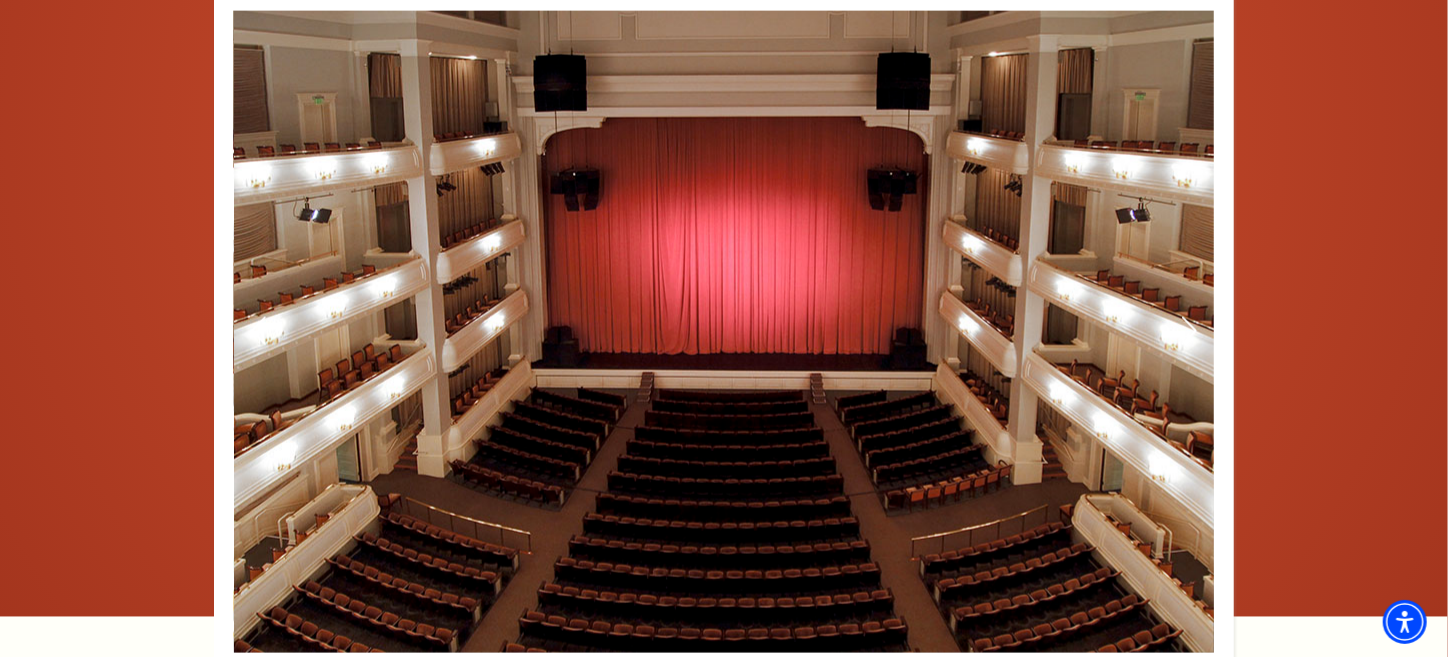 scroll, scrollTop: 1600, scrollLeft: 0, axis: vertical 